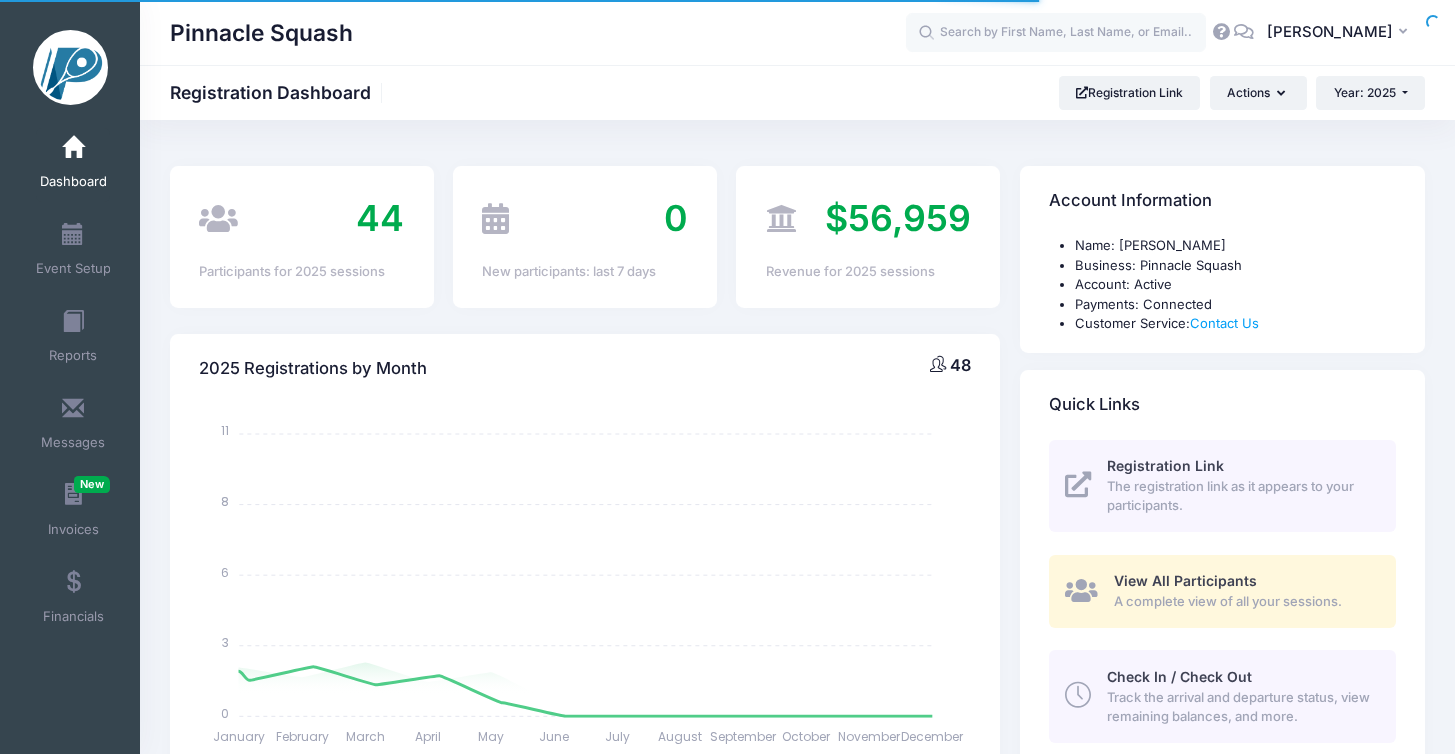 select 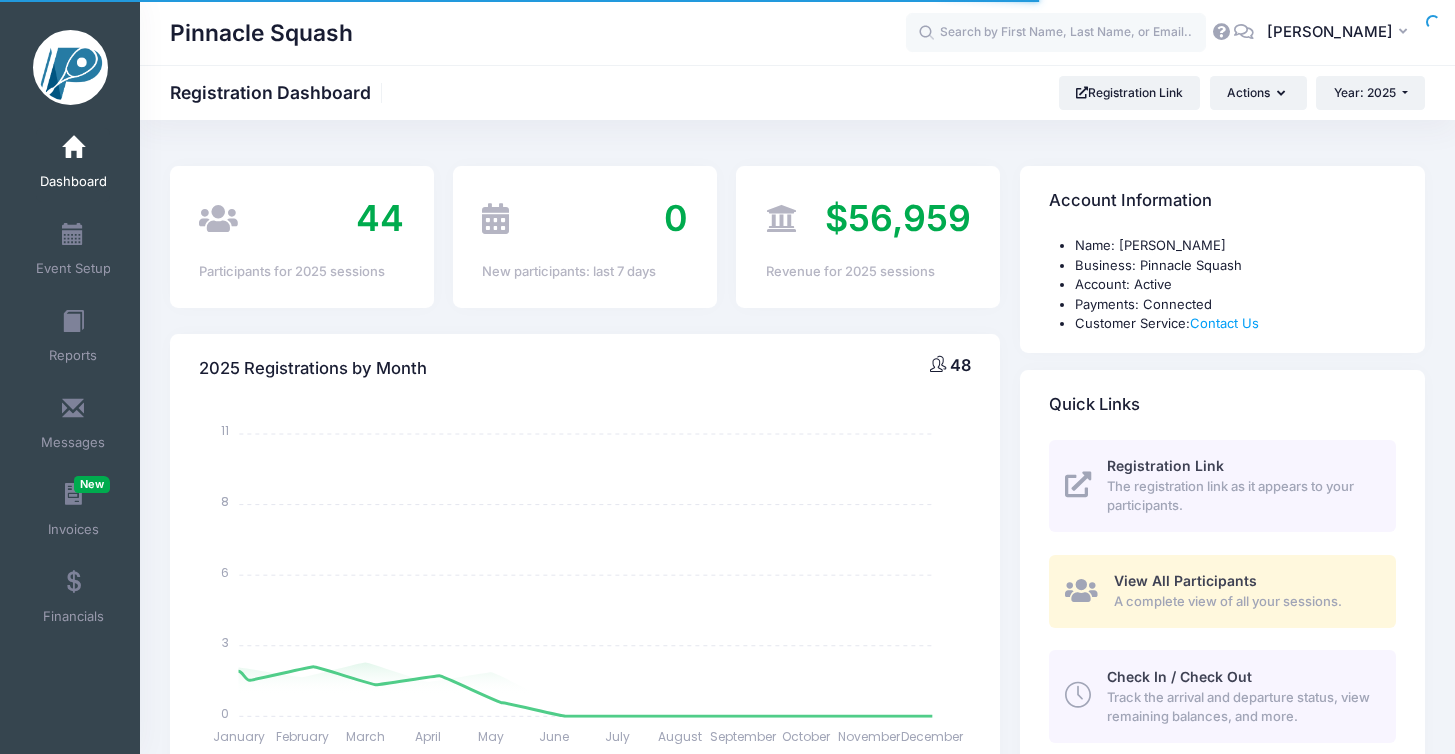 scroll, scrollTop: 0, scrollLeft: 0, axis: both 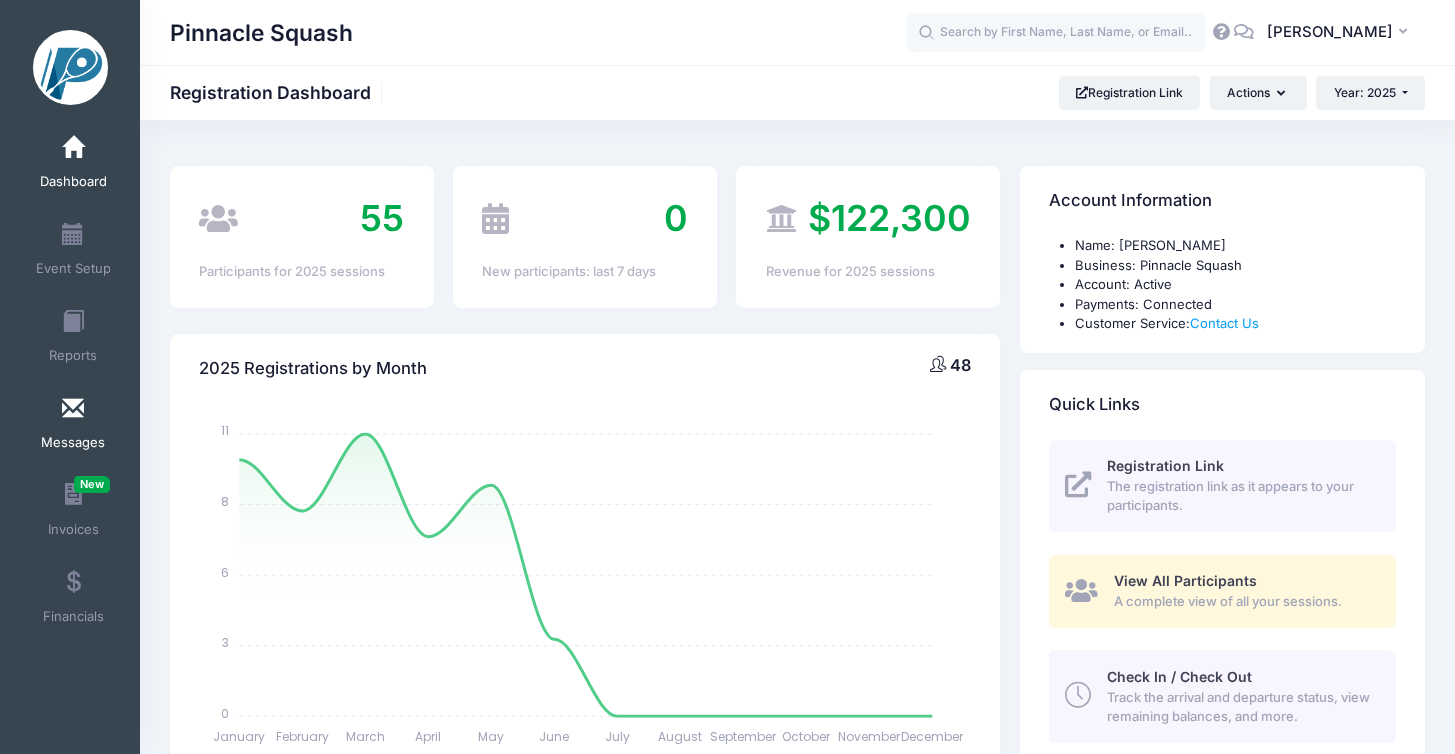 click at bounding box center [73, 409] 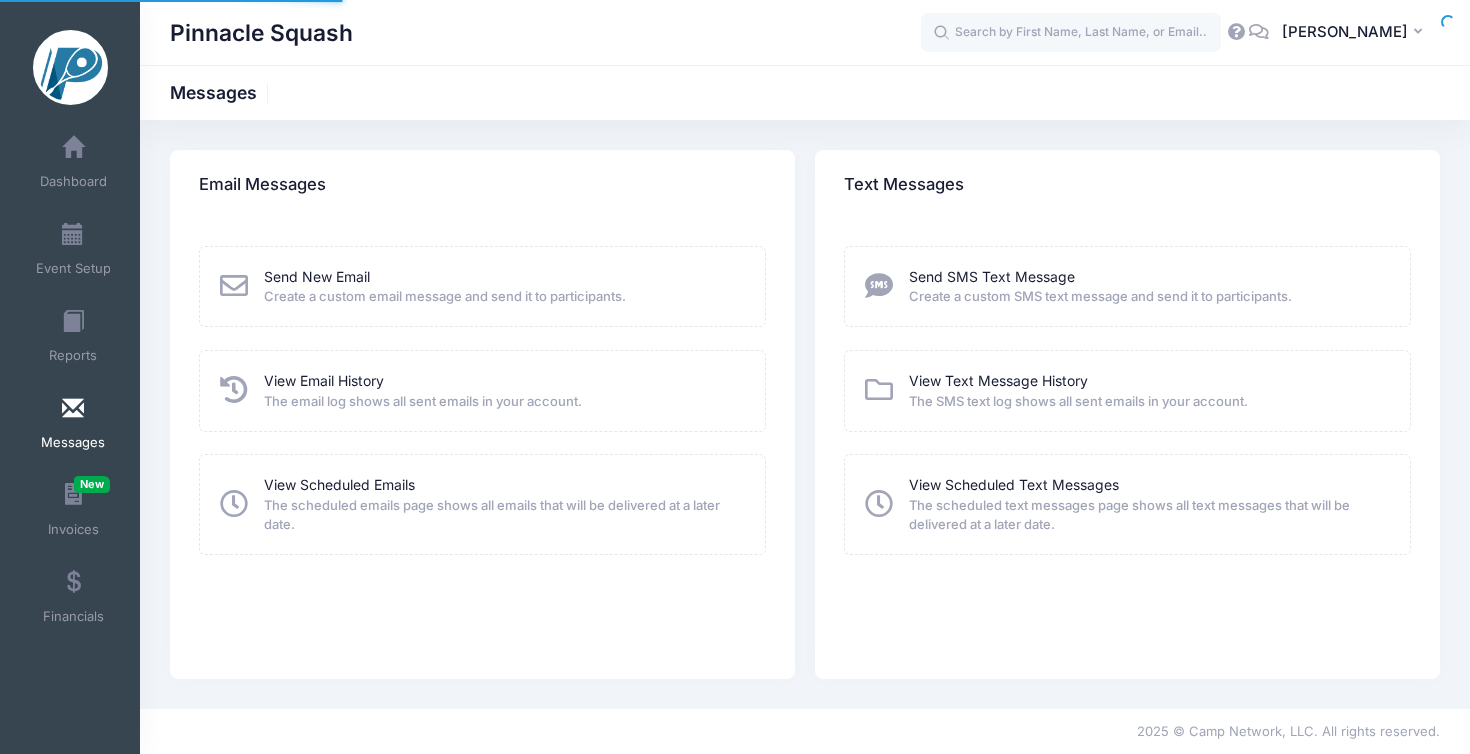 scroll, scrollTop: 0, scrollLeft: 0, axis: both 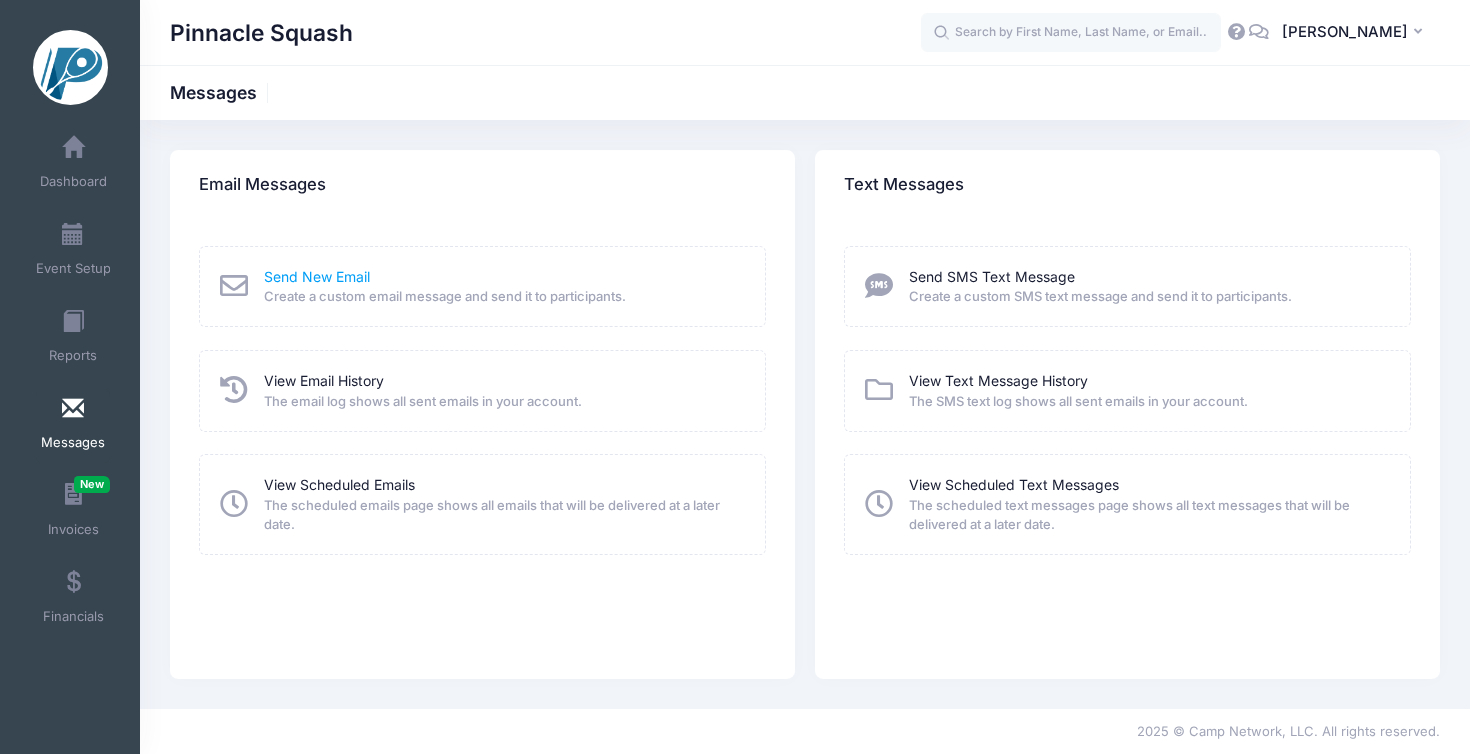 click on "Send New Email" at bounding box center [317, 276] 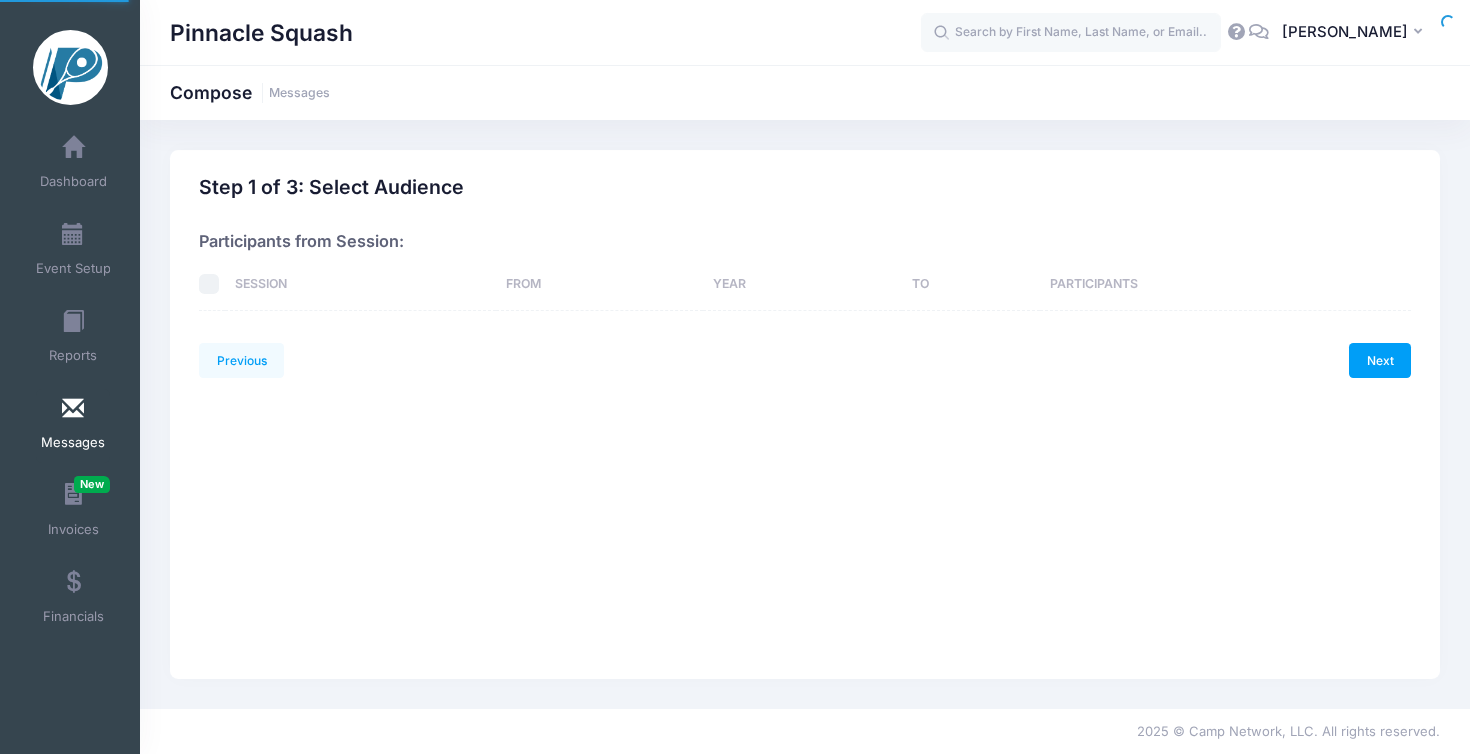 scroll, scrollTop: 0, scrollLeft: 0, axis: both 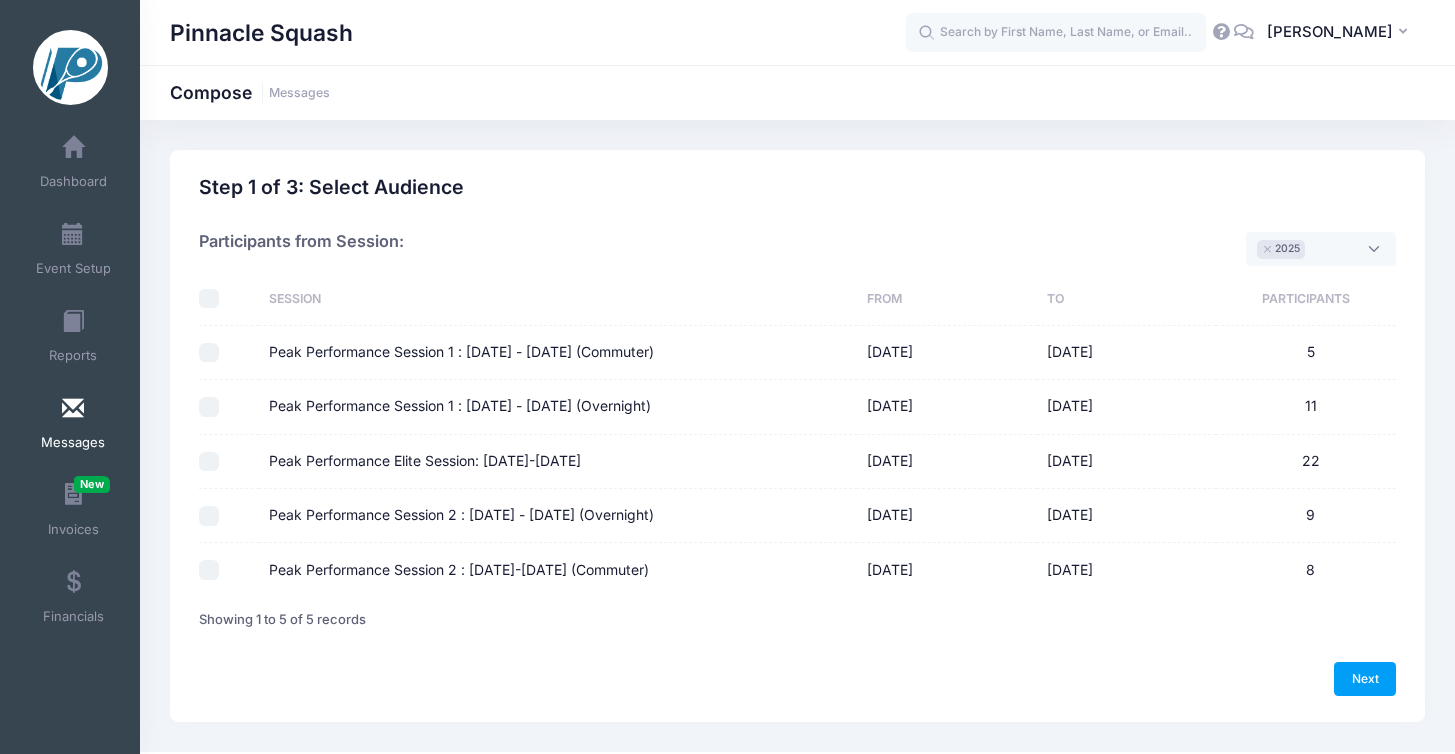 click on "Peak Performance Session 2 : [DATE] - [DATE] (Overnight)" at bounding box center (209, 516) 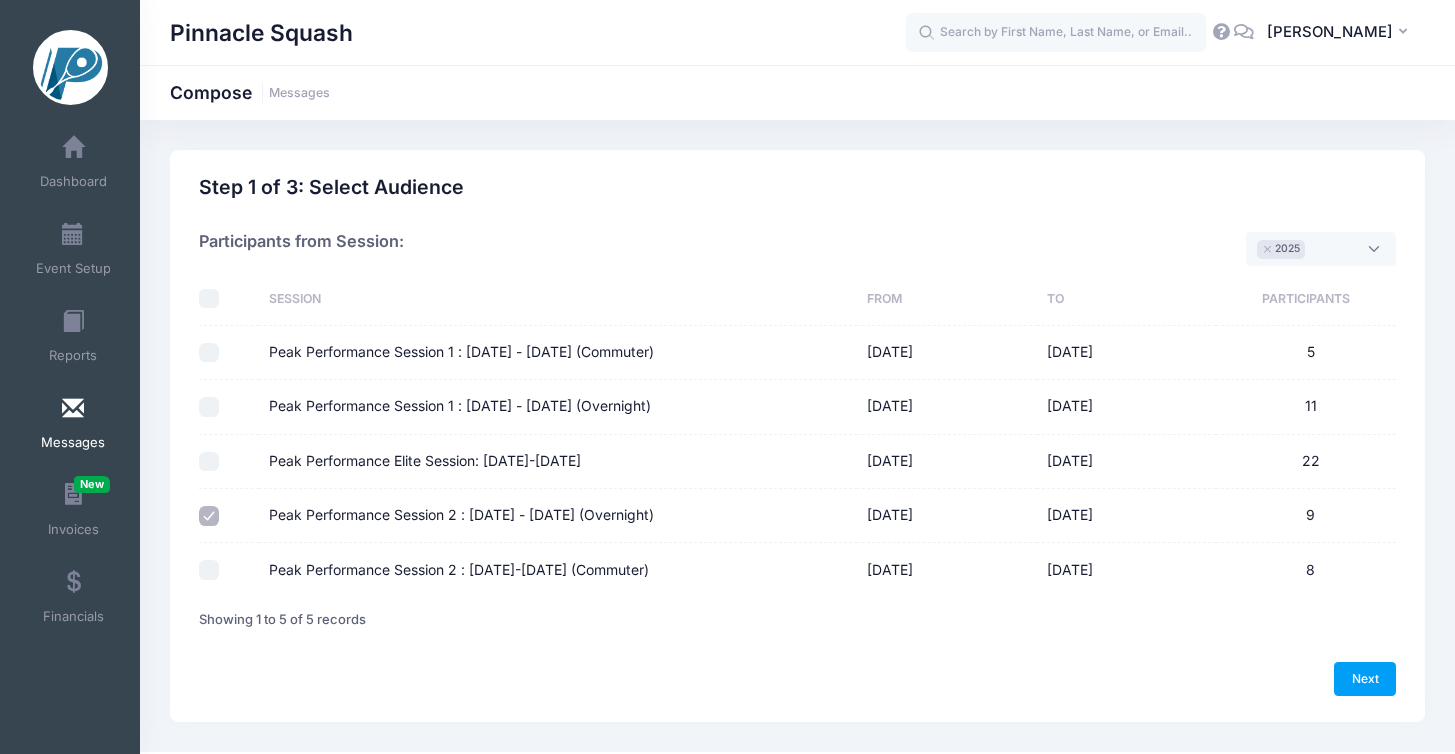 click on "Peak Performance Session 2 : [DATE]-[DATE] (Commuter)" at bounding box center (209, 570) 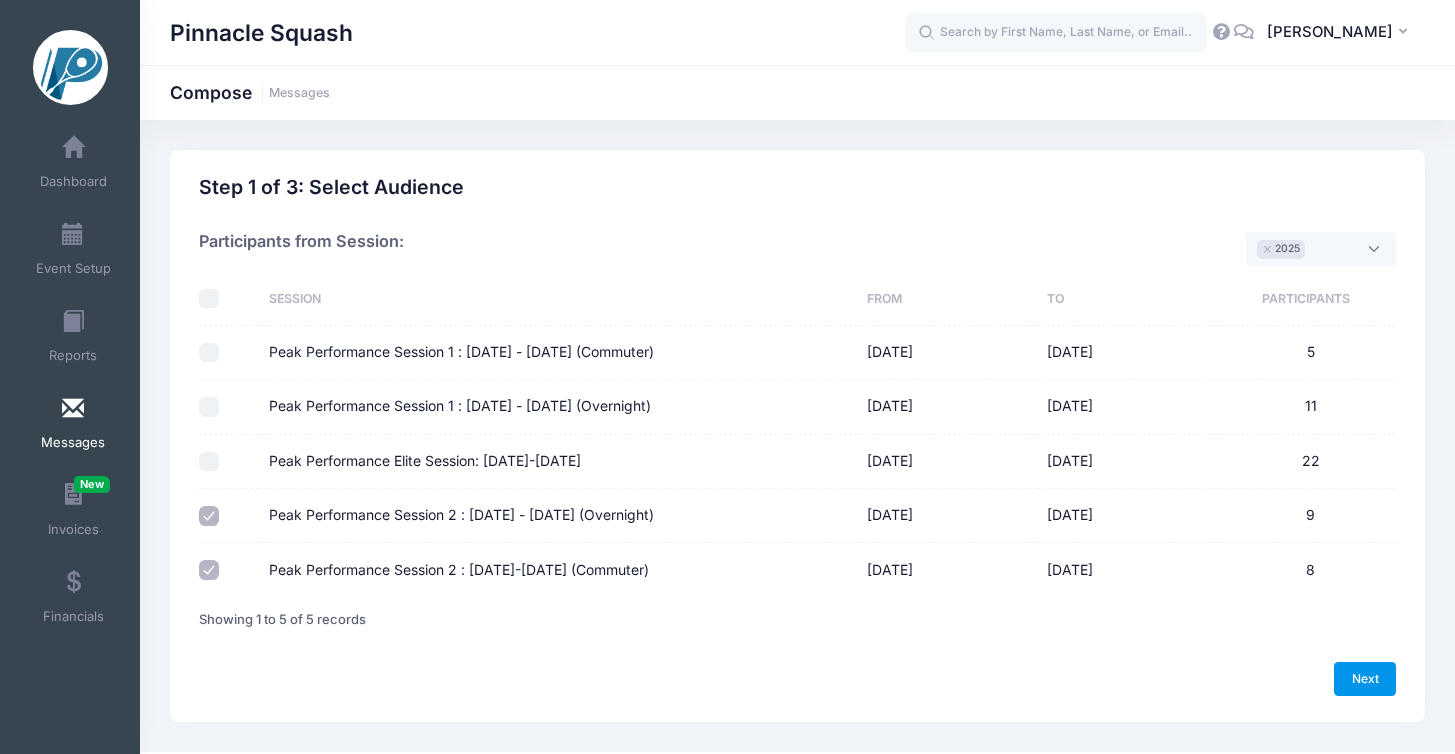 click on "Next" at bounding box center [1365, 679] 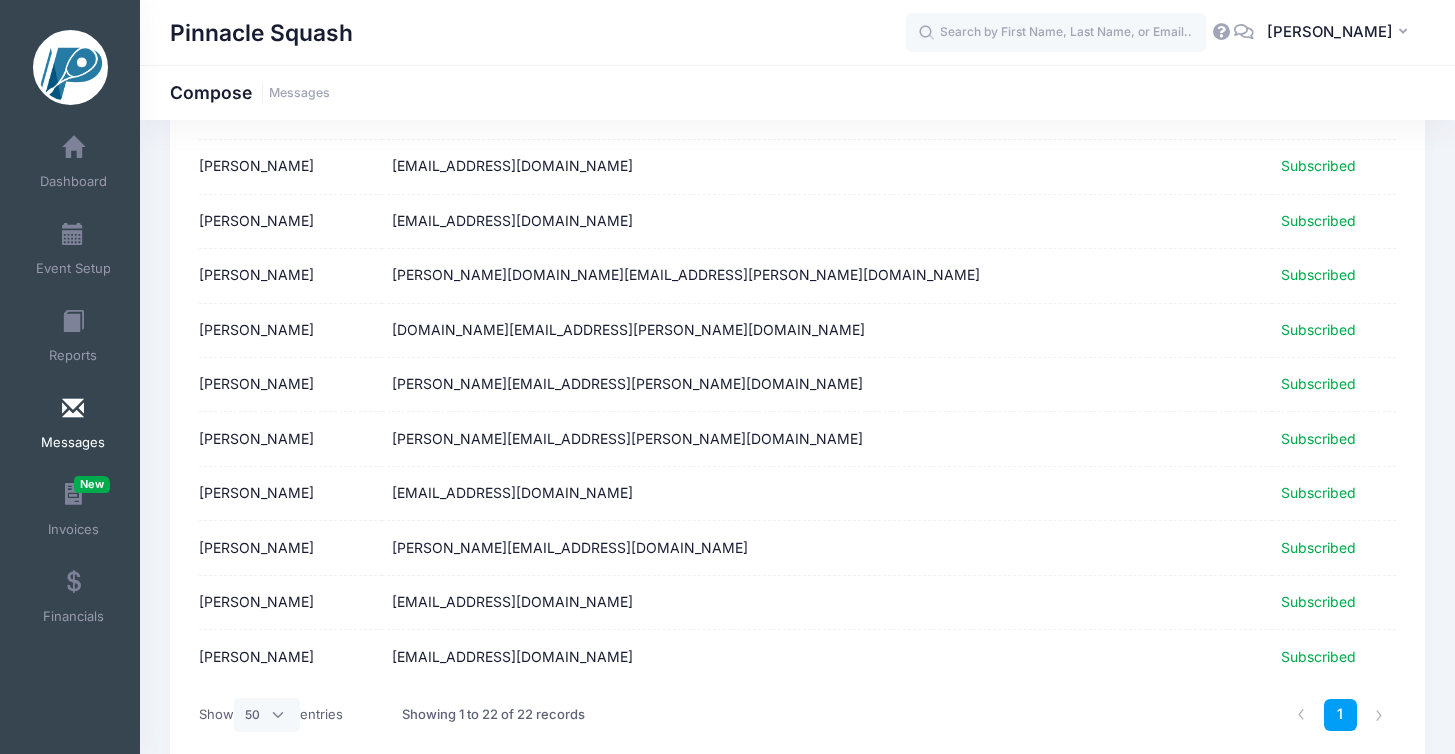 scroll, scrollTop: 938, scrollLeft: 0, axis: vertical 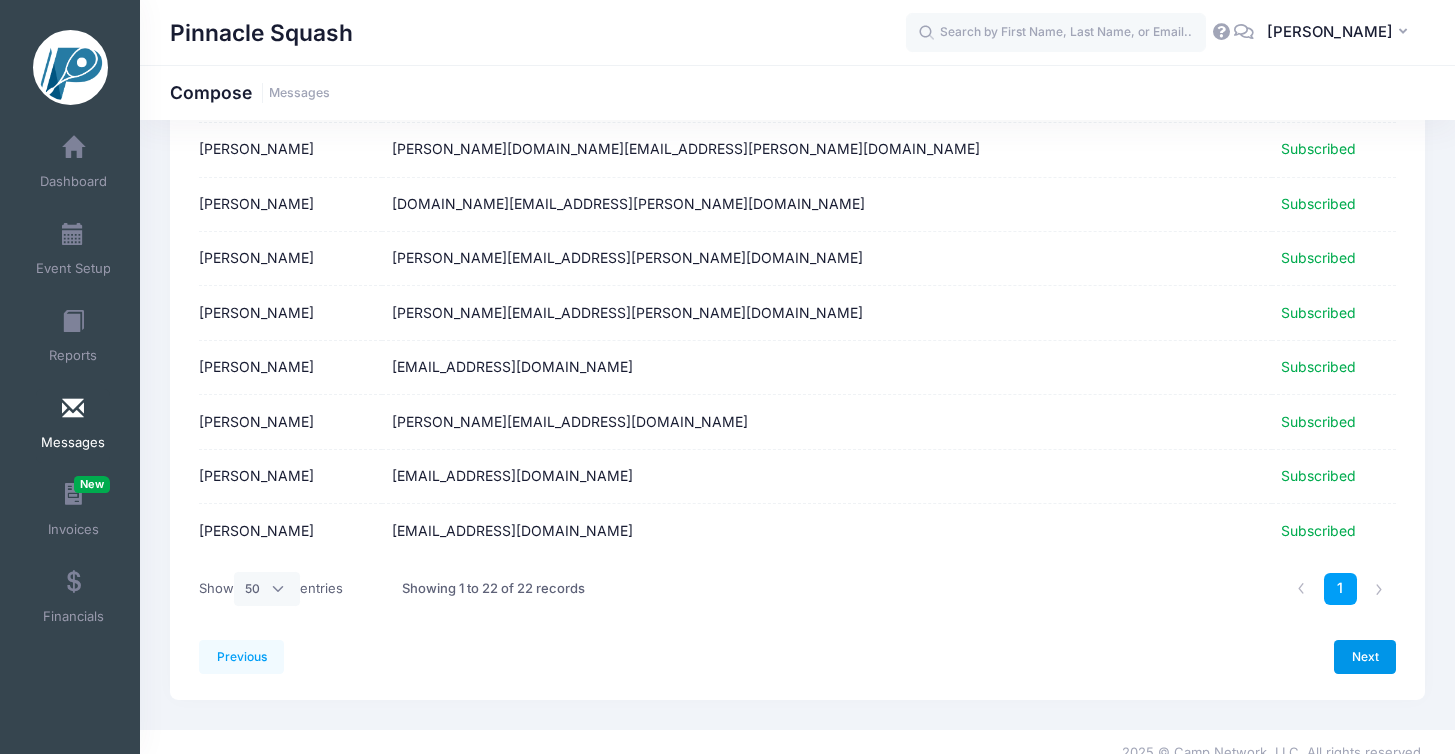click on "Next" at bounding box center (1365, 657) 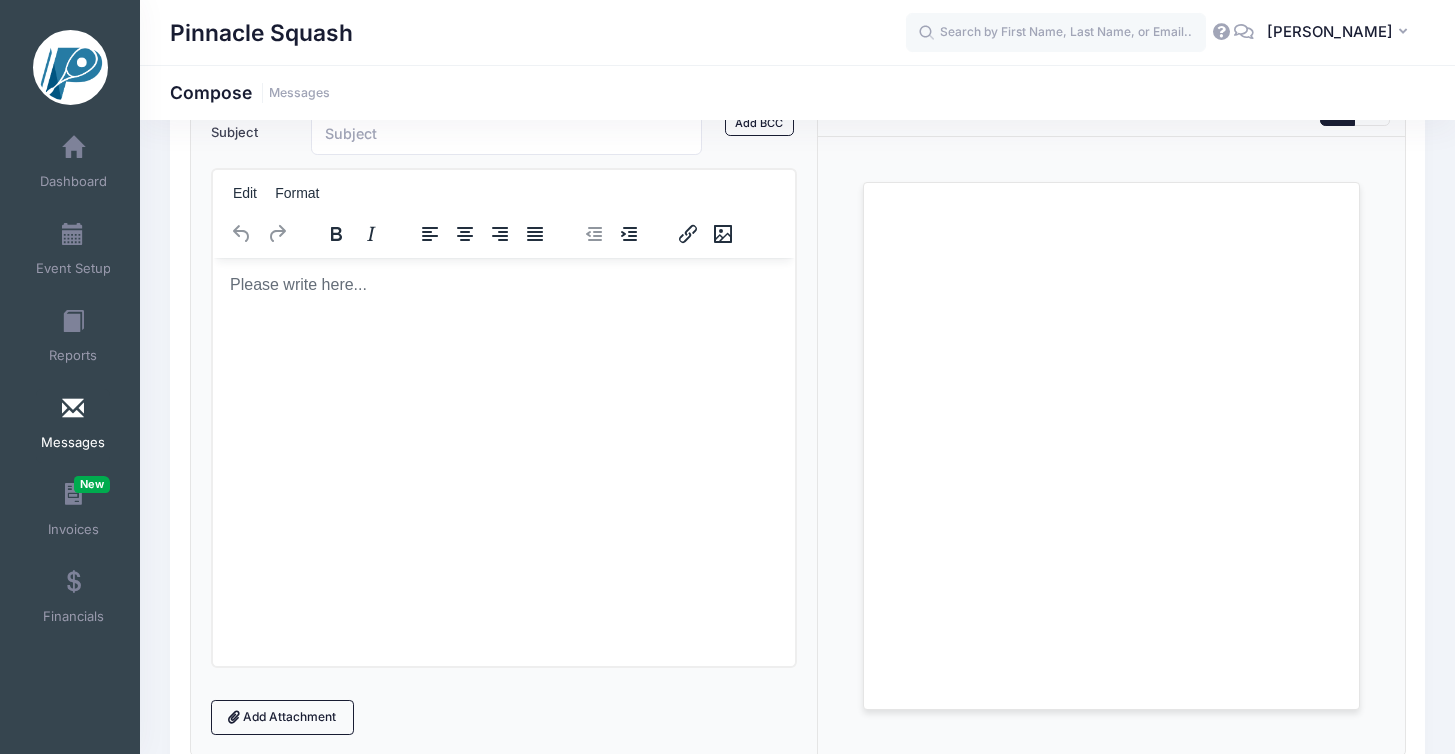 scroll, scrollTop: 266, scrollLeft: 0, axis: vertical 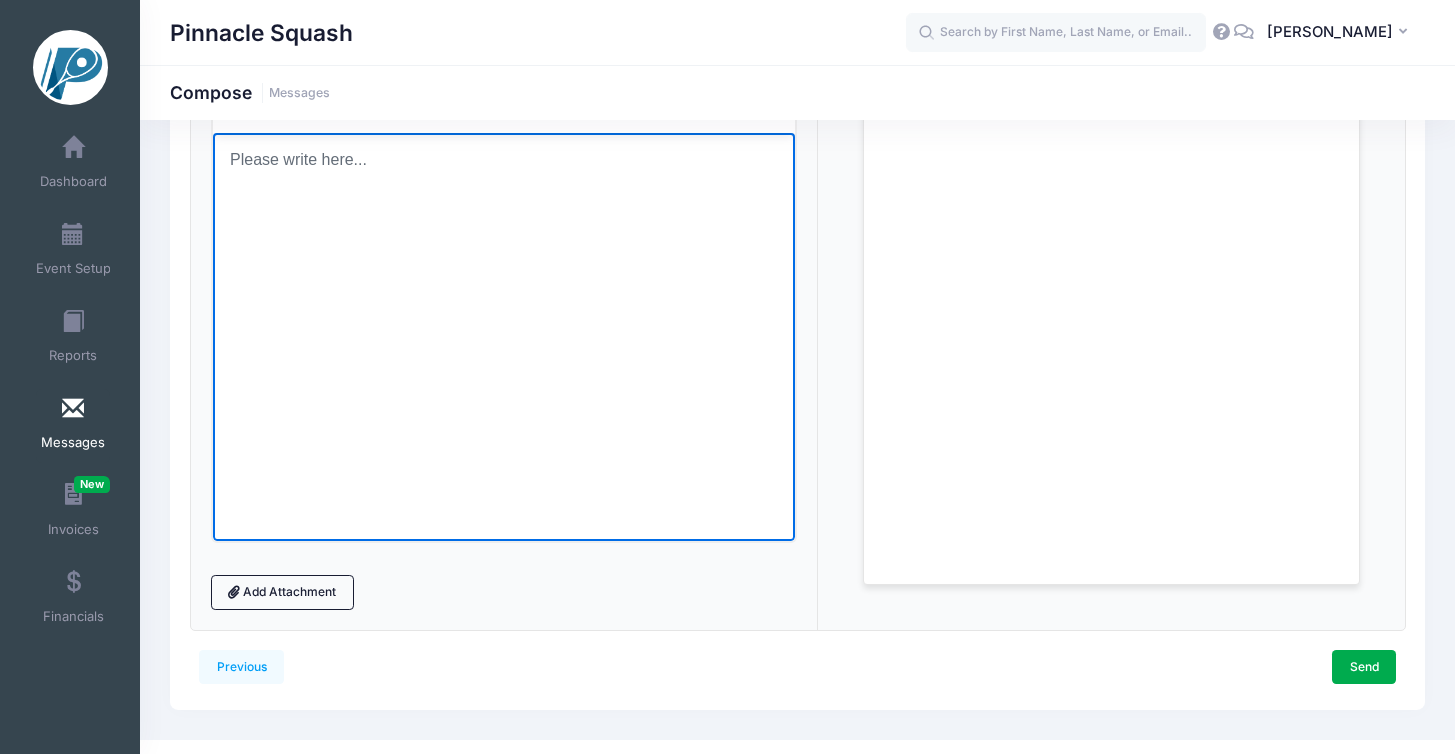 click at bounding box center (503, 159) 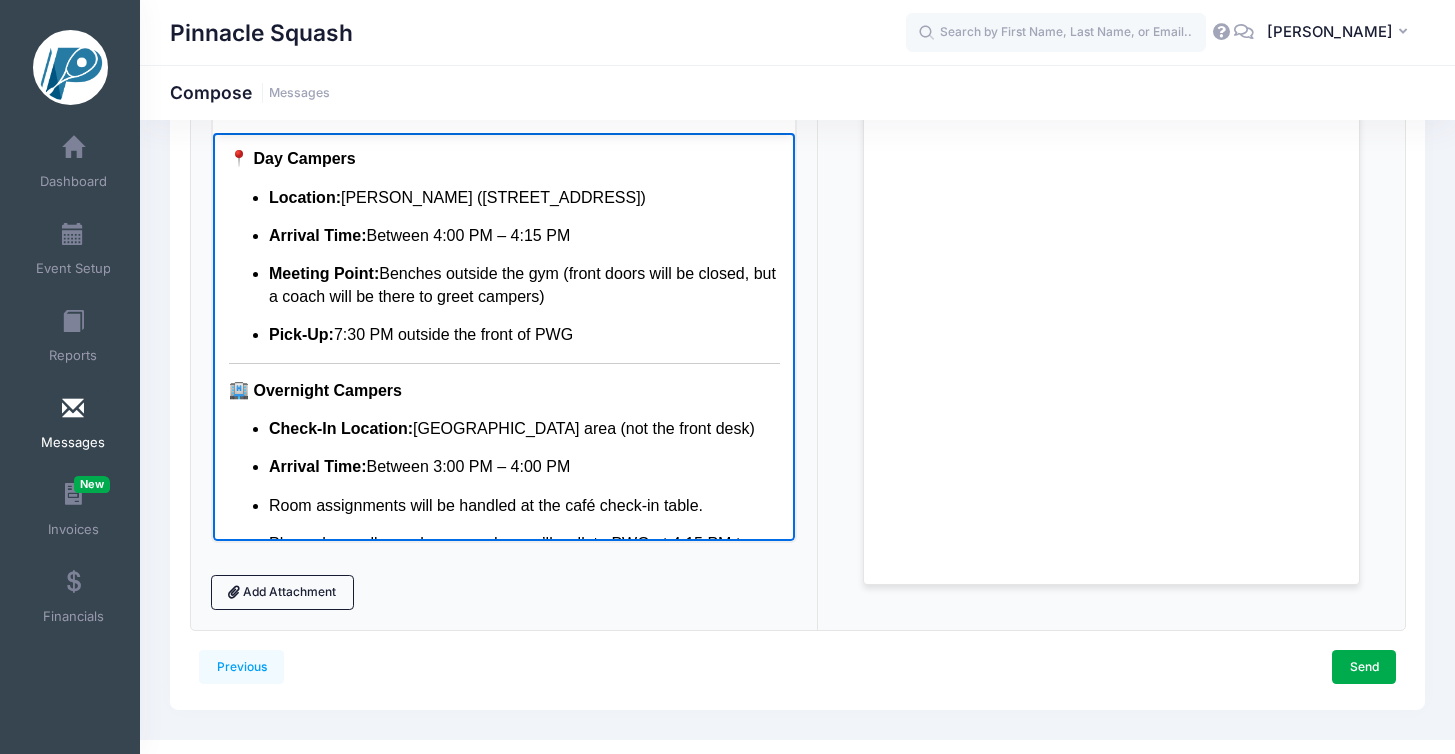 scroll, scrollTop: 146, scrollLeft: 0, axis: vertical 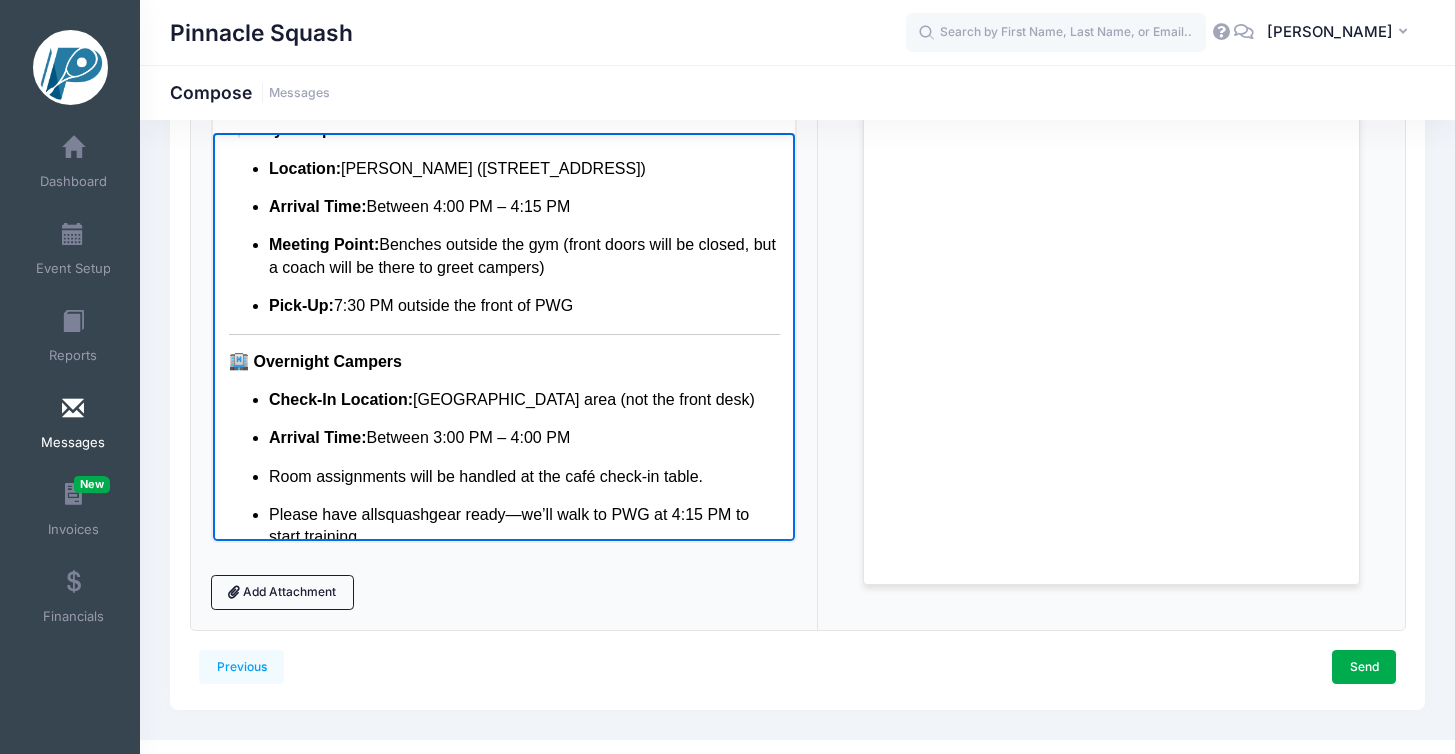 click on "Check-In Location:  Hotel café area (not the front desk)" at bounding box center [523, 399] 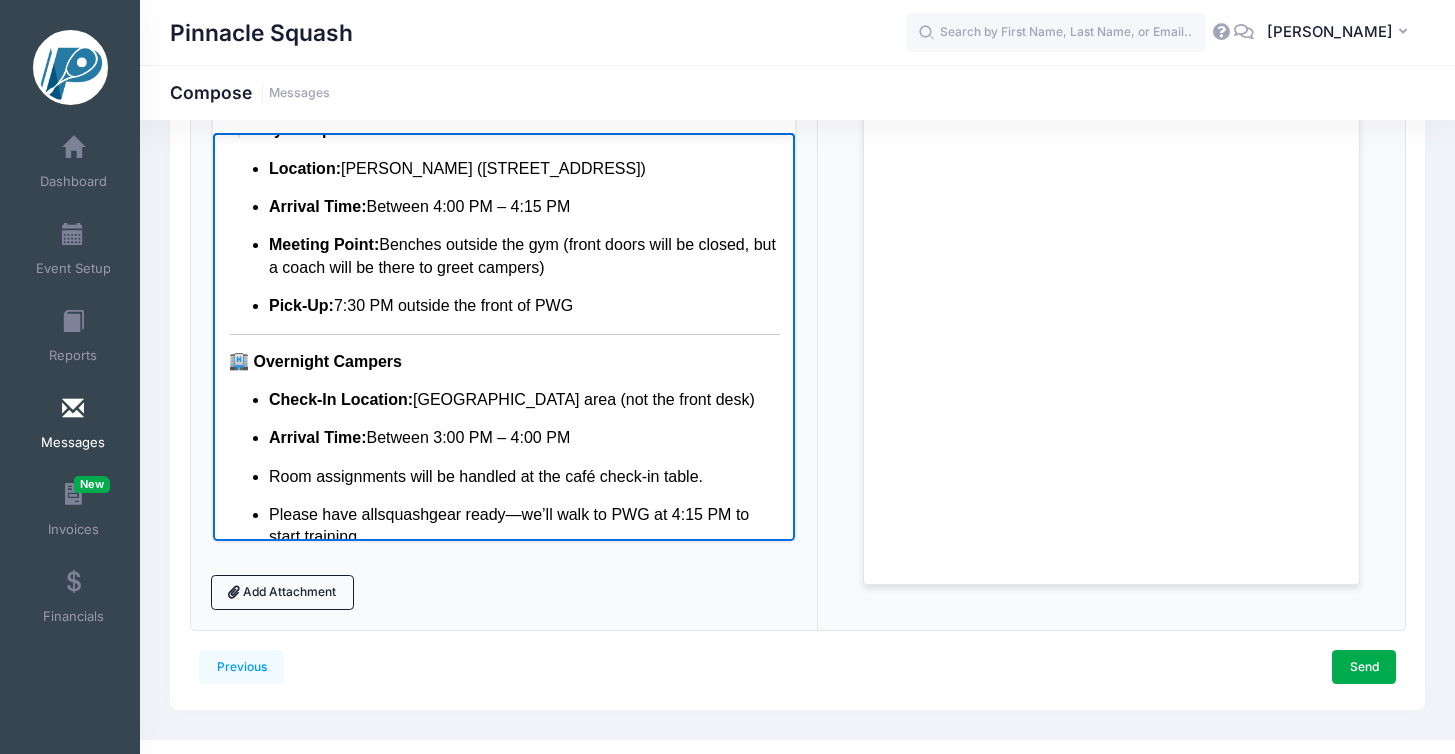 type 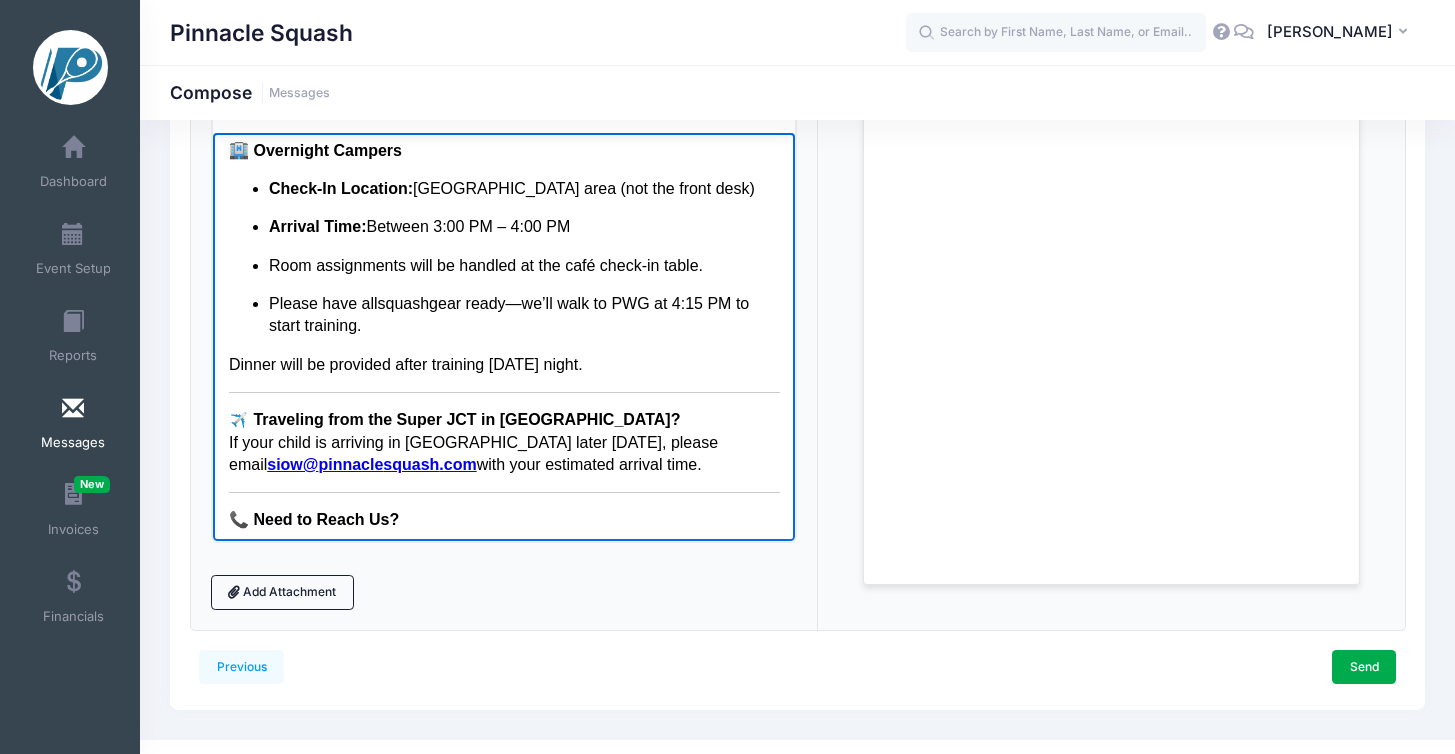 scroll, scrollTop: 382, scrollLeft: 0, axis: vertical 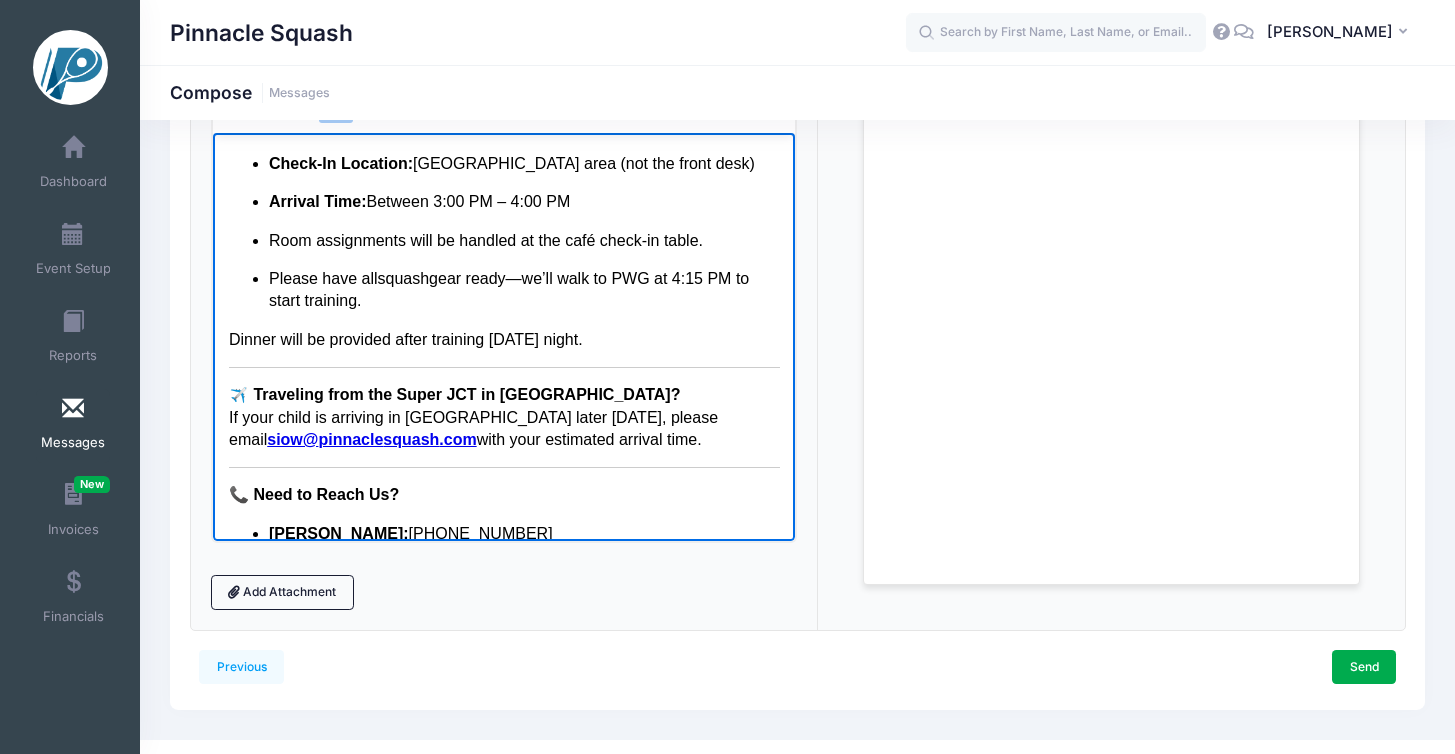 drag, startPoint x: 674, startPoint y: 452, endPoint x: 220, endPoint y: 407, distance: 456.22473 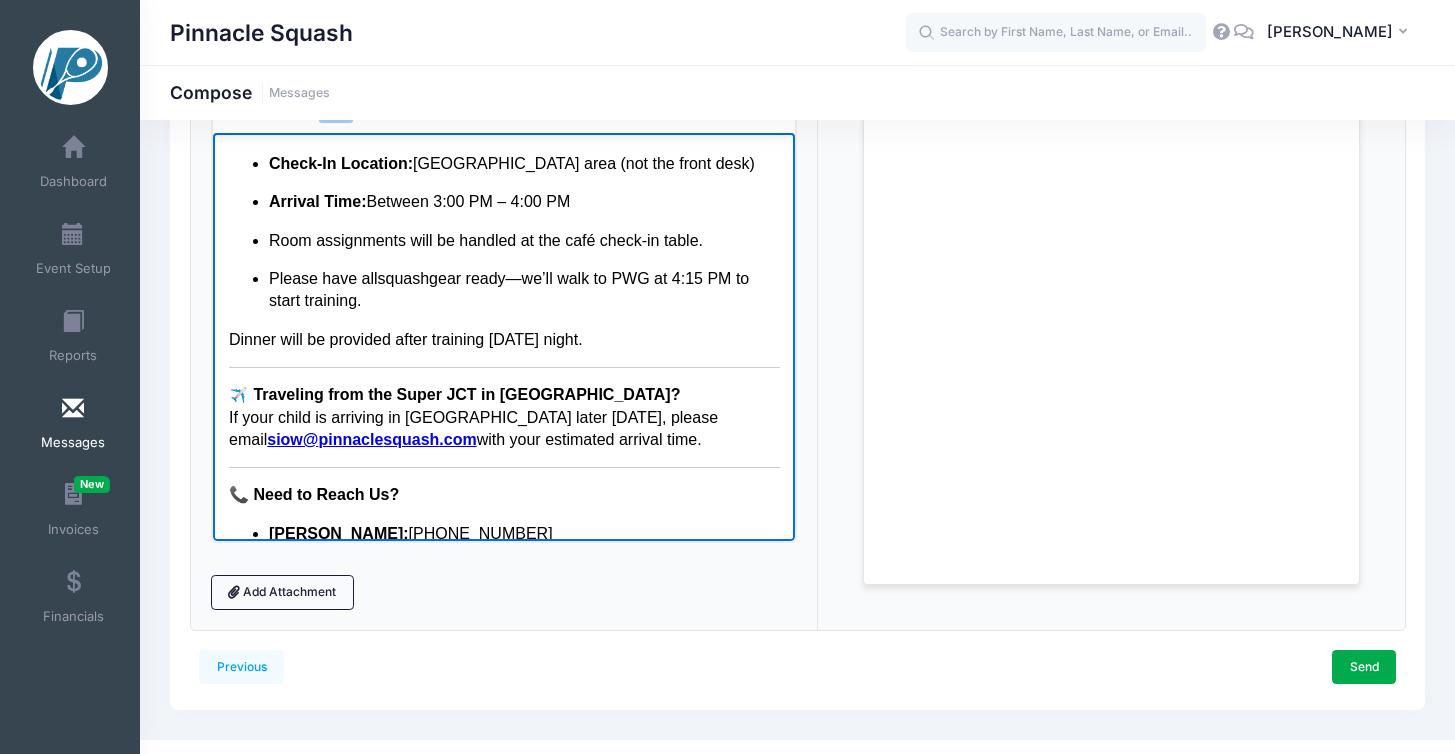 click on "Dear Parents, We’re excited to welcome all our campers to New Haven this Sunday! Please see below for important check-in information: 📍 Day Campers Location:  Payne Whitney Gym (70 Tower Parkway) Arrival Time:  Between 4:00 PM – 4:15 PM Meeting Point:  Benches outside the gym (front doors will be closed, but a coach will be there to greet campers) Pick-Up:  7:30 PM outside the front of PWG 🏨 Overnight Campers Check-In Location:  Courtyard Marriott New Haven - Hotel café area (not the front desk) Arrival Time:  Between 3:00 PM – 4:00 PM Room assignments will be handled at the café check-in table. Please have all  squash  gear ready—we’ll walk to PWG at 4:15 PM to start training. Dinner will be provided after training on Sunday night. ✈️ Traveling from the Super JCT in Philadelphia? If your child is arriving in New Haven later on Sunday, please email  siow@ pinnacle squash .com  with your estimated arrival time. 📞 Need to Reach Us? Tate Miller:  (215) 528-9018‬ Siow: The  Pinnacle" at bounding box center [503, 224] 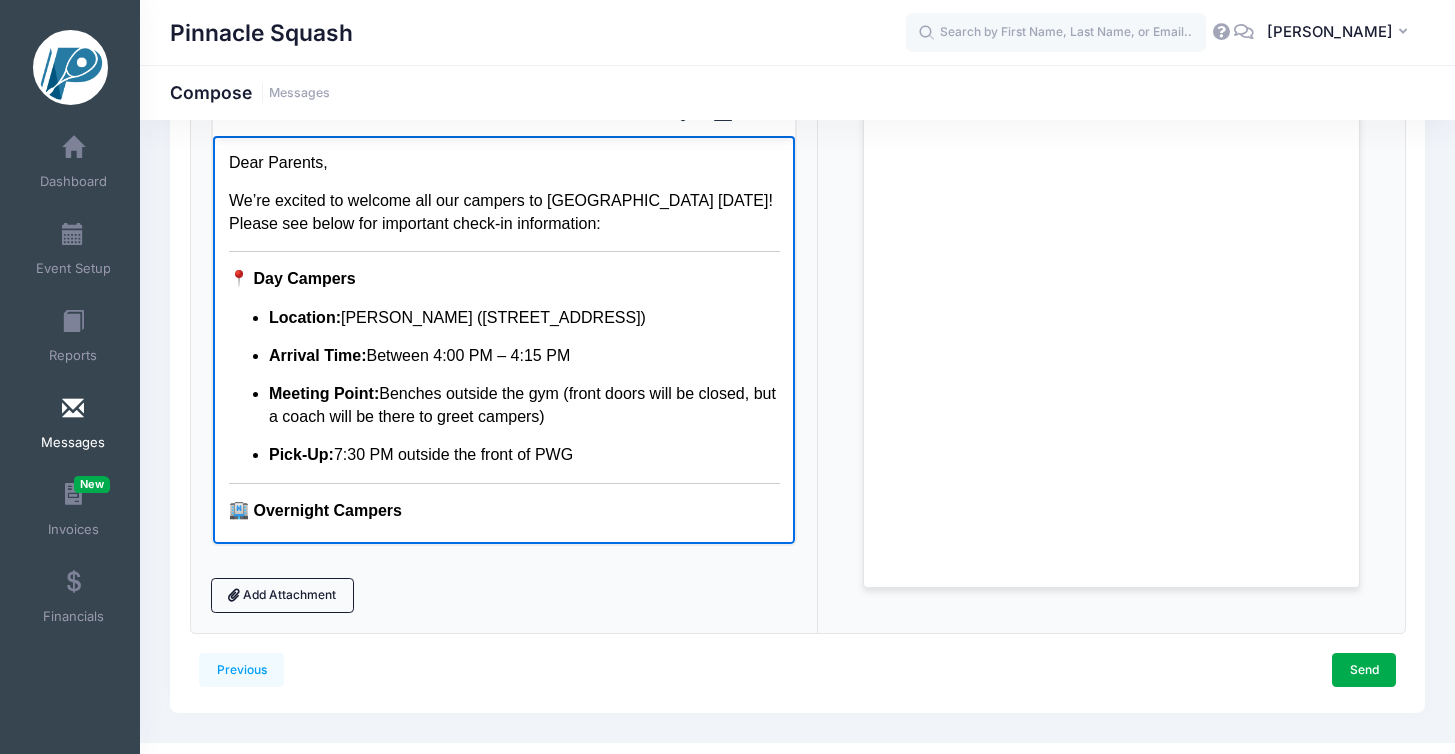 scroll, scrollTop: 94, scrollLeft: 0, axis: vertical 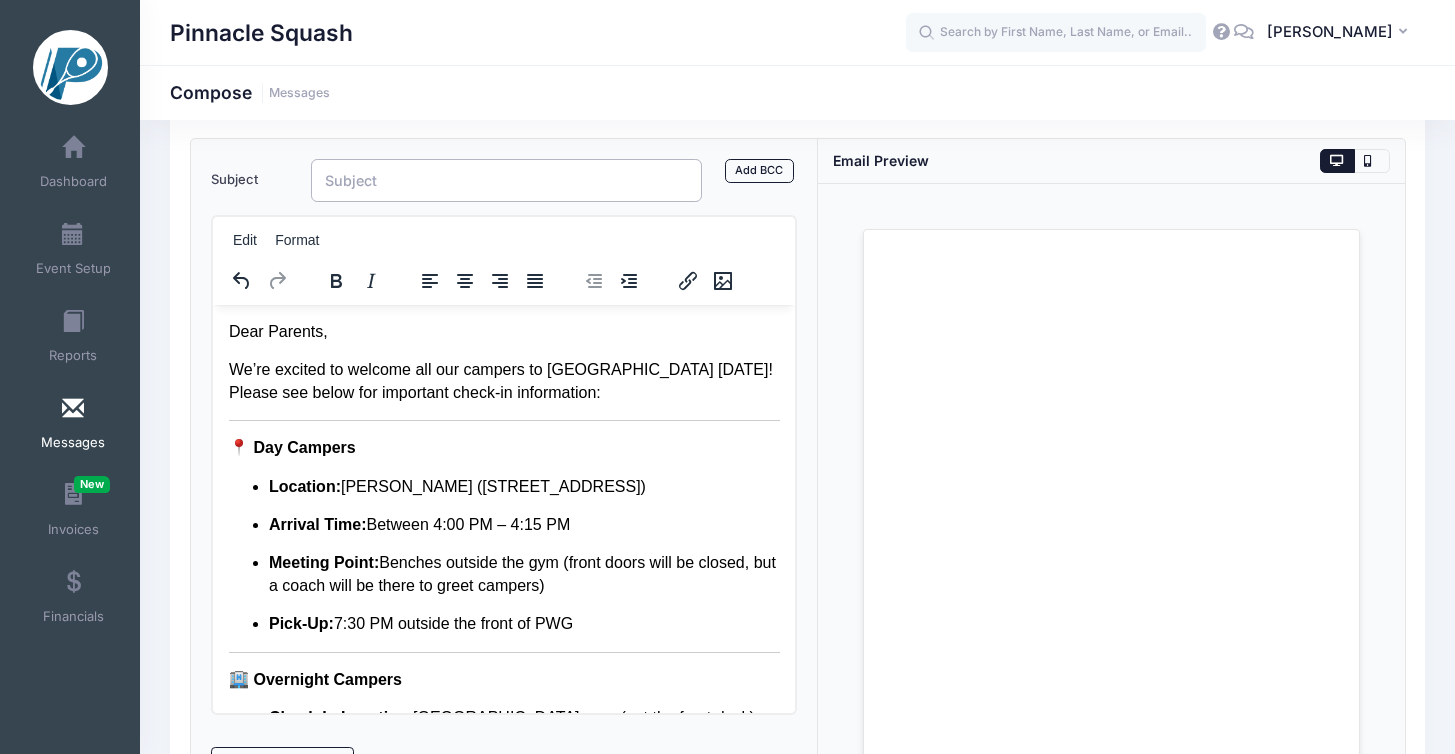 click on "Subject" at bounding box center [507, 180] 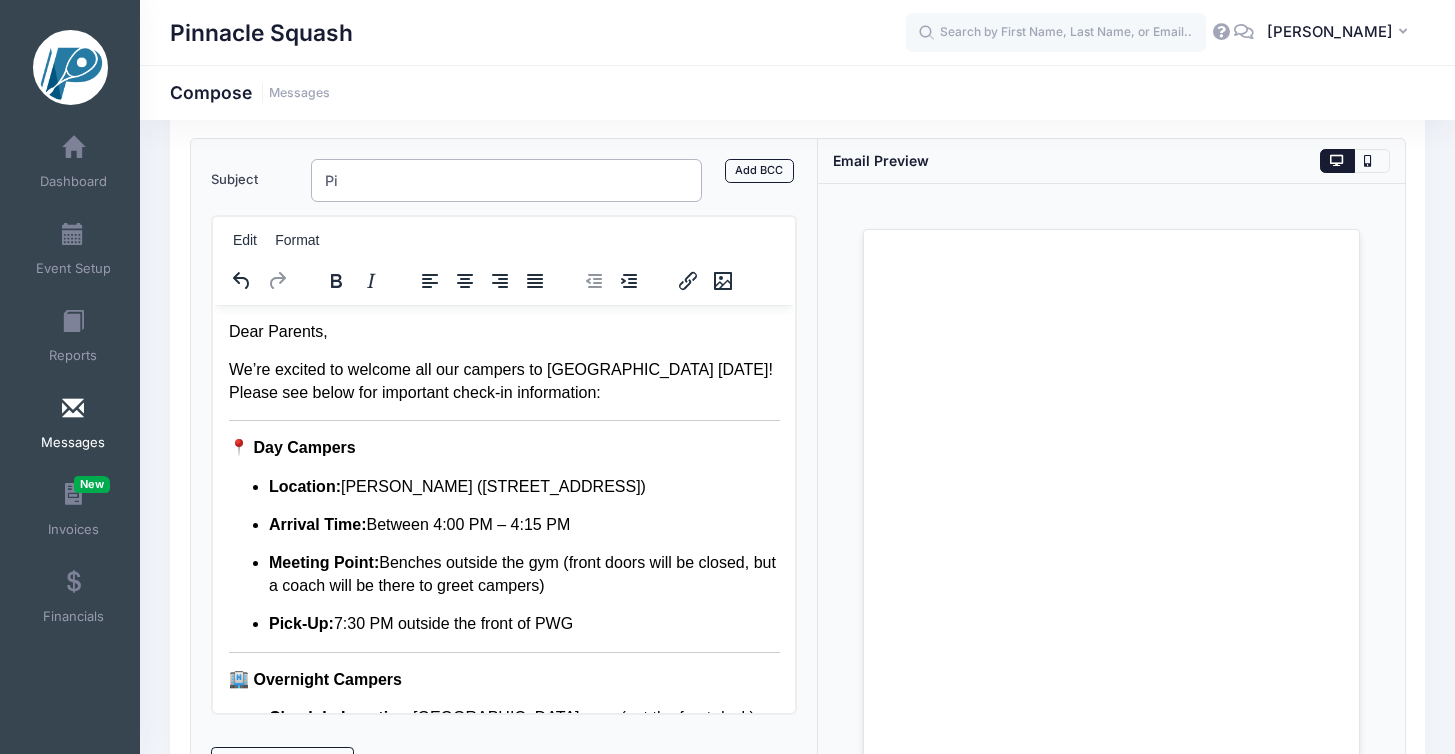 type on "P" 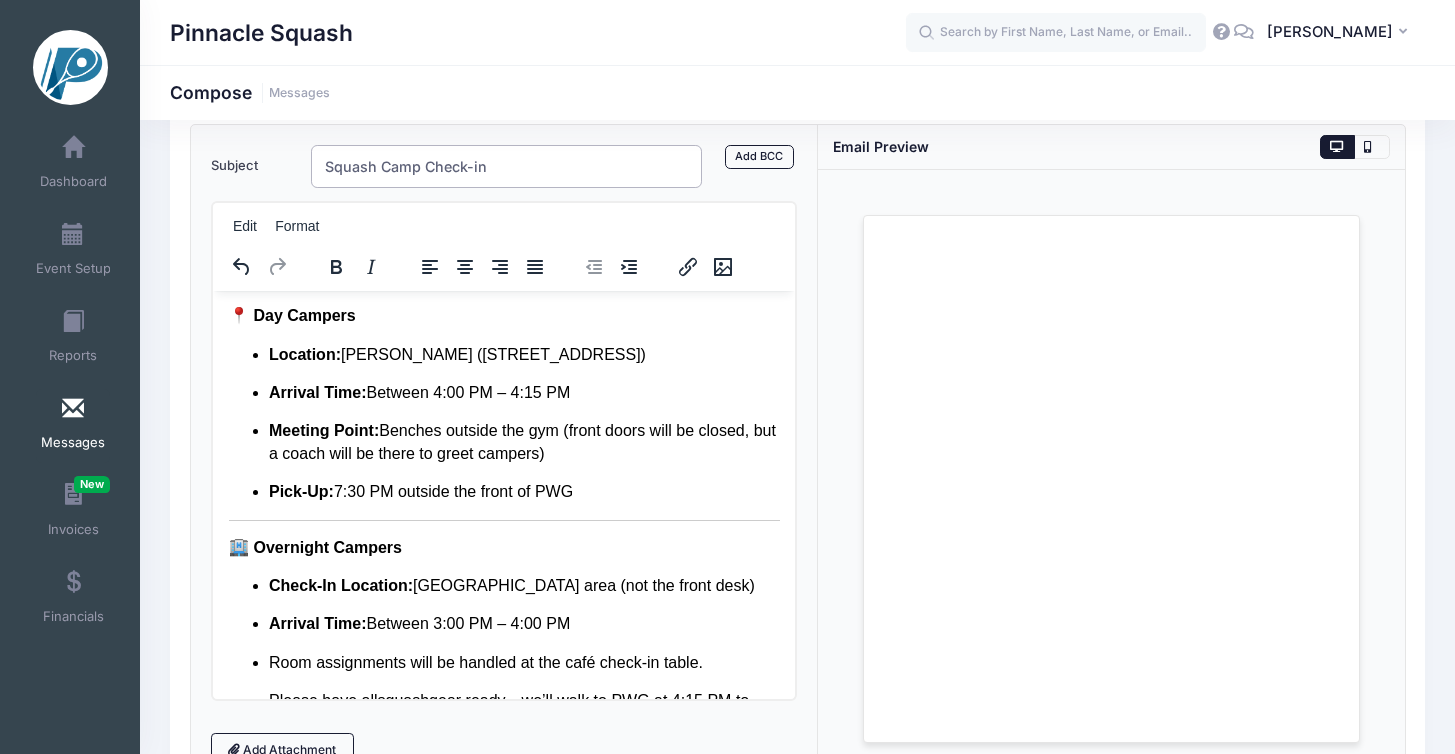 scroll, scrollTop: 6, scrollLeft: 0, axis: vertical 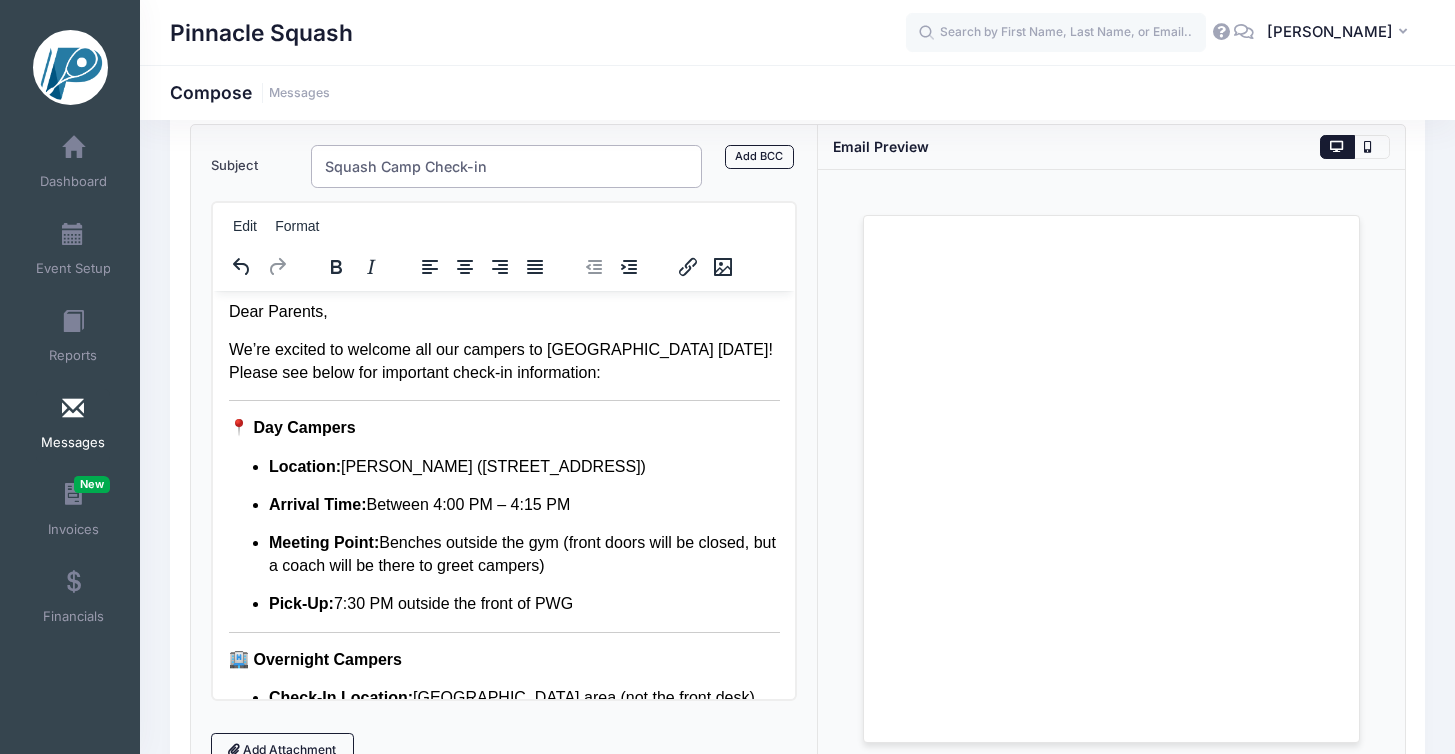 type on "Squash Camp Check-in" 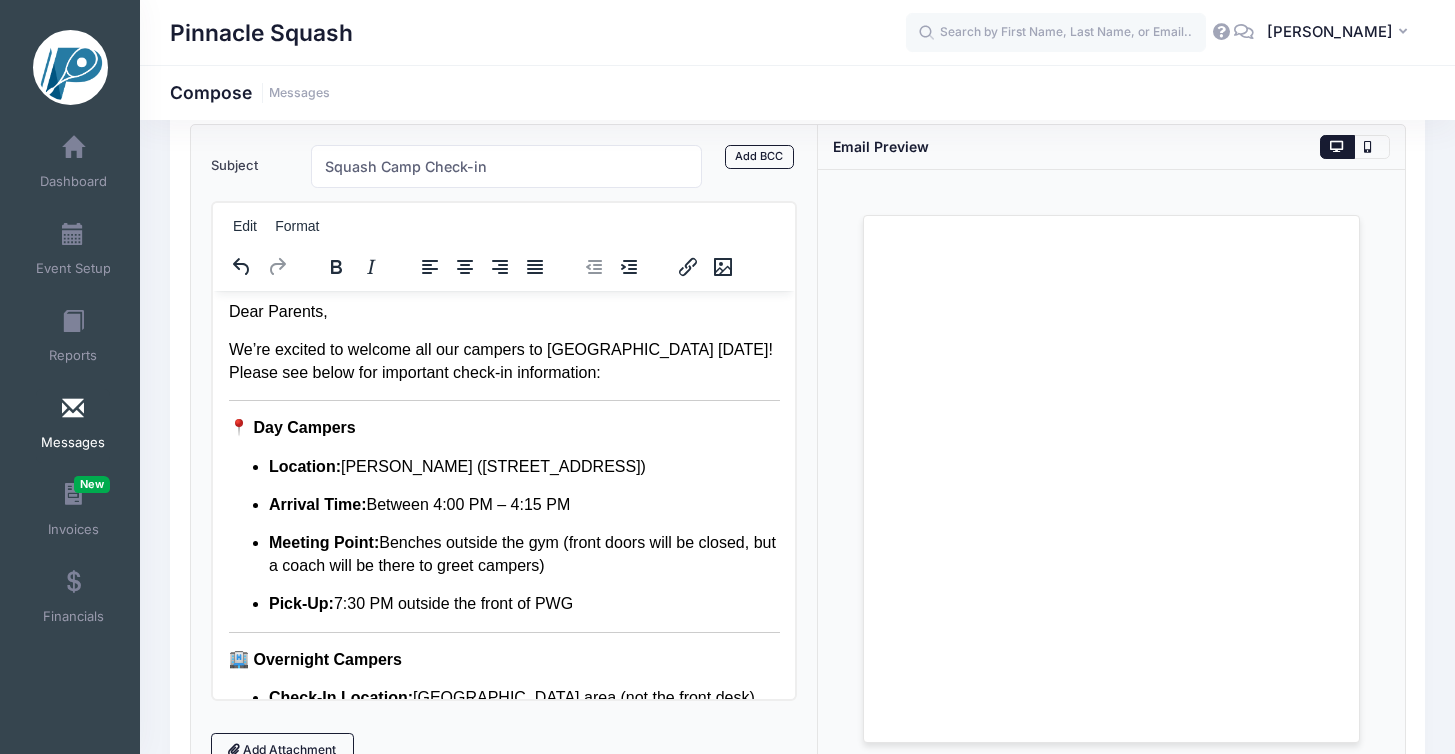 click on "Pick-Up:" at bounding box center [300, 602] 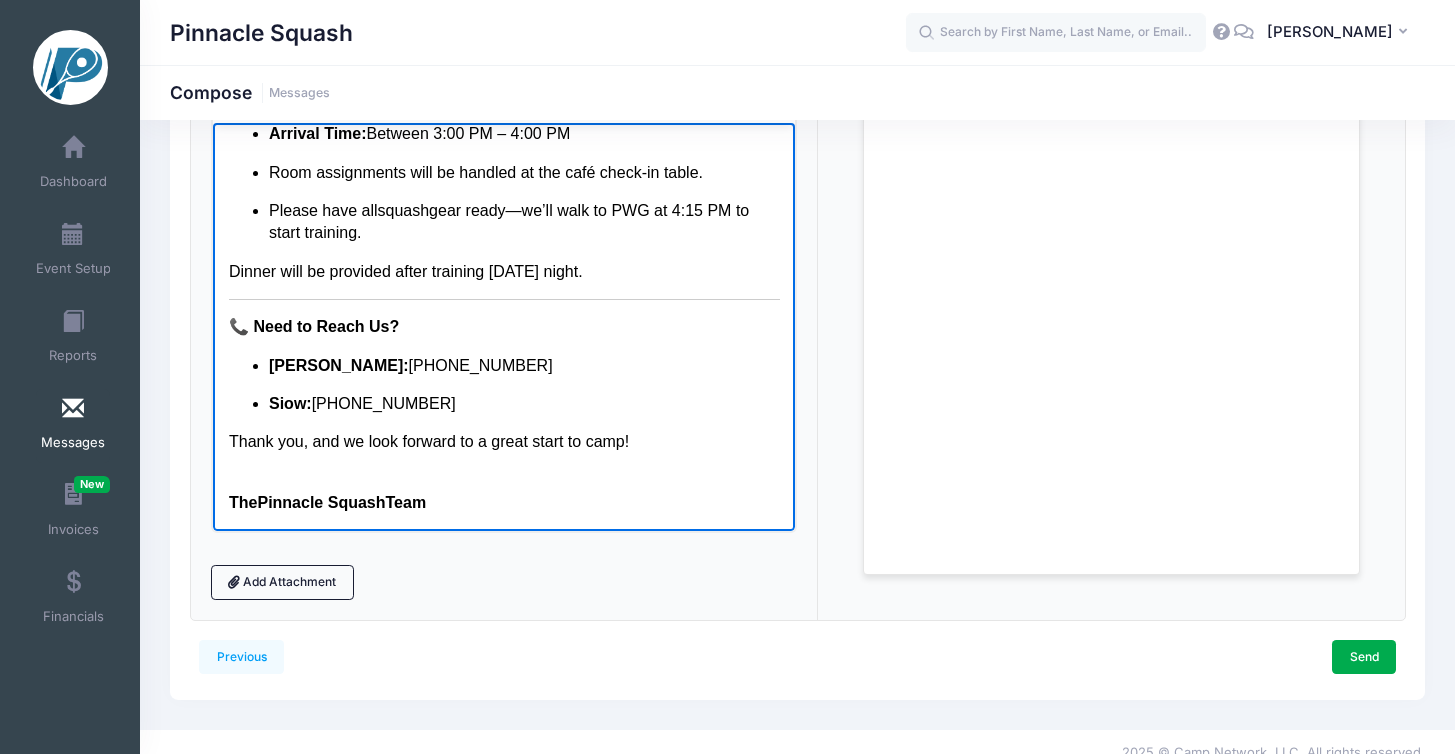 scroll, scrollTop: 296, scrollLeft: 0, axis: vertical 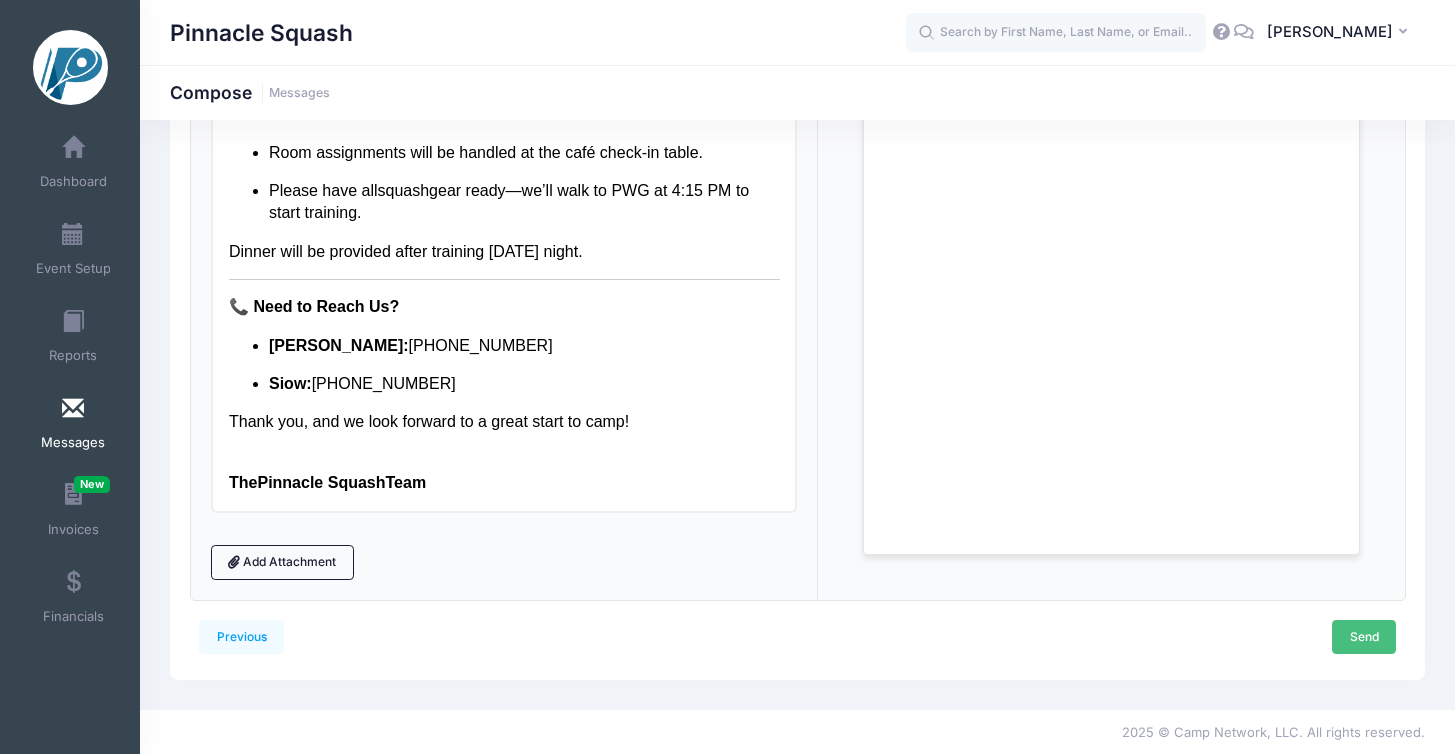 click on "Send" at bounding box center [1364, 637] 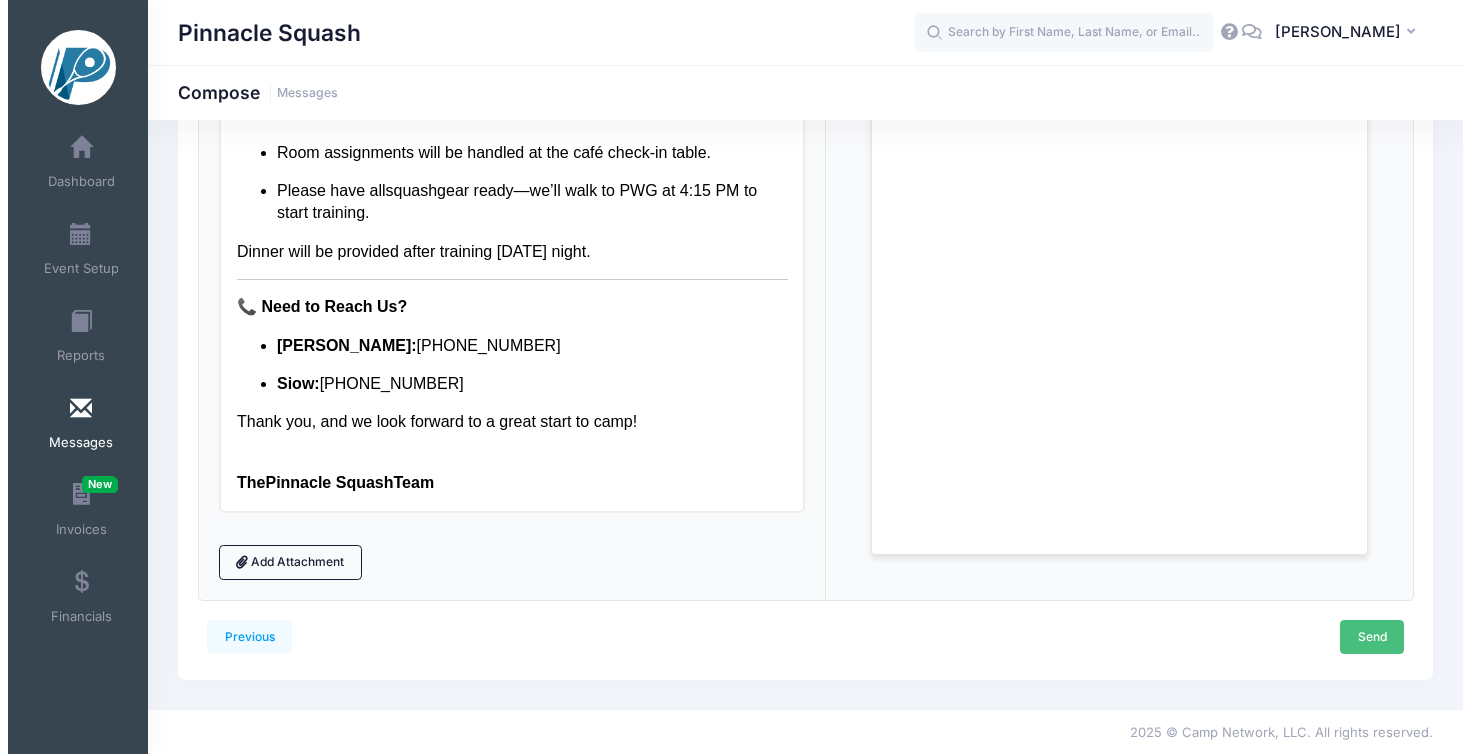 scroll, scrollTop: 0, scrollLeft: 0, axis: both 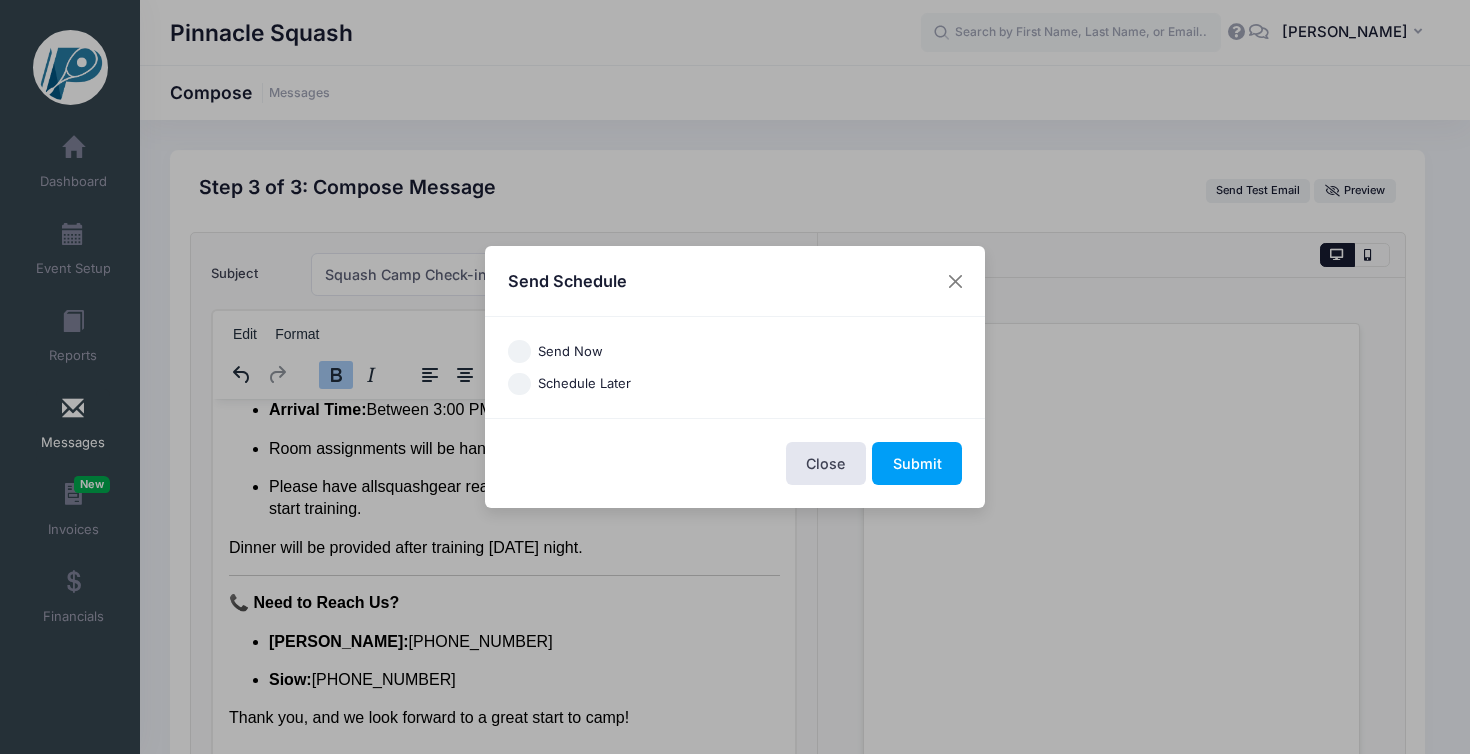 click on "Send Now" at bounding box center (519, 351) 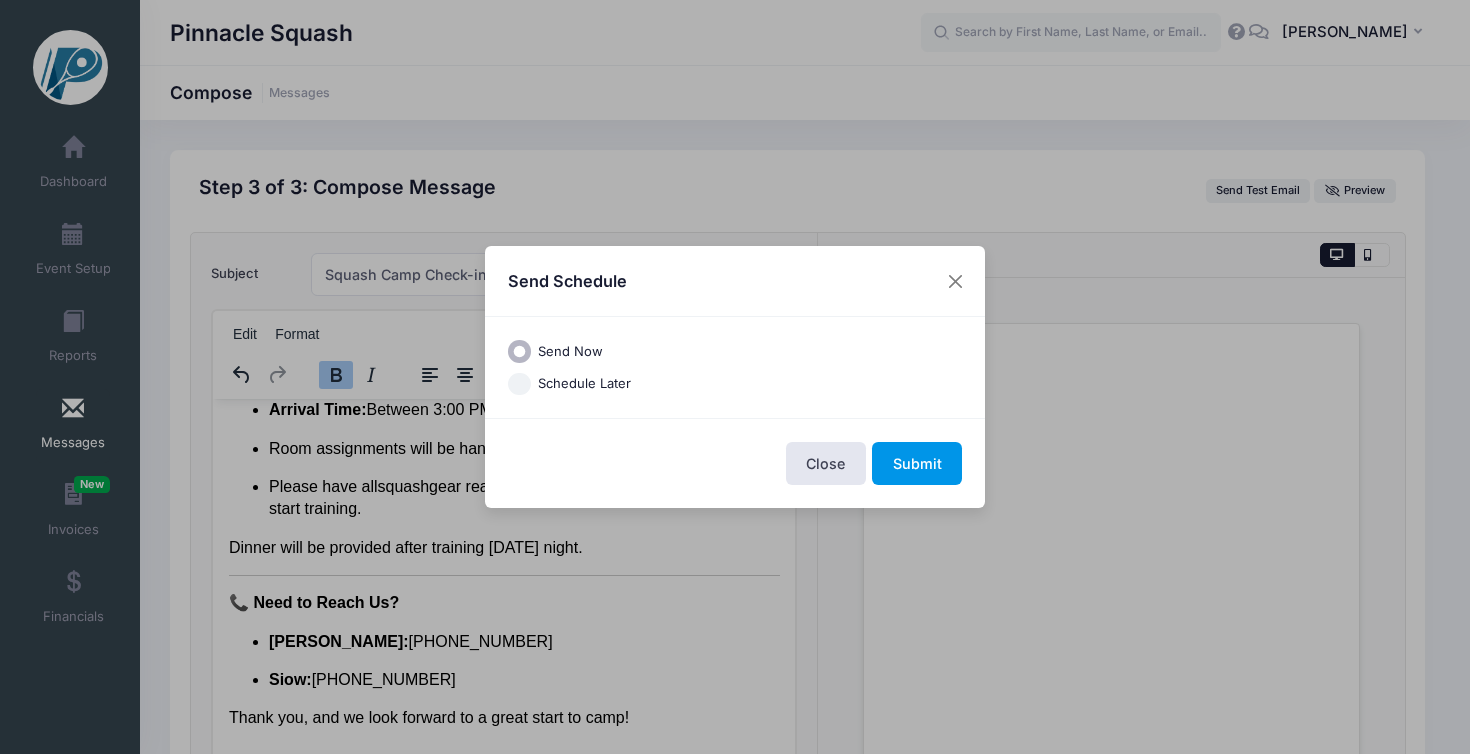 click on "Submit" at bounding box center (917, 463) 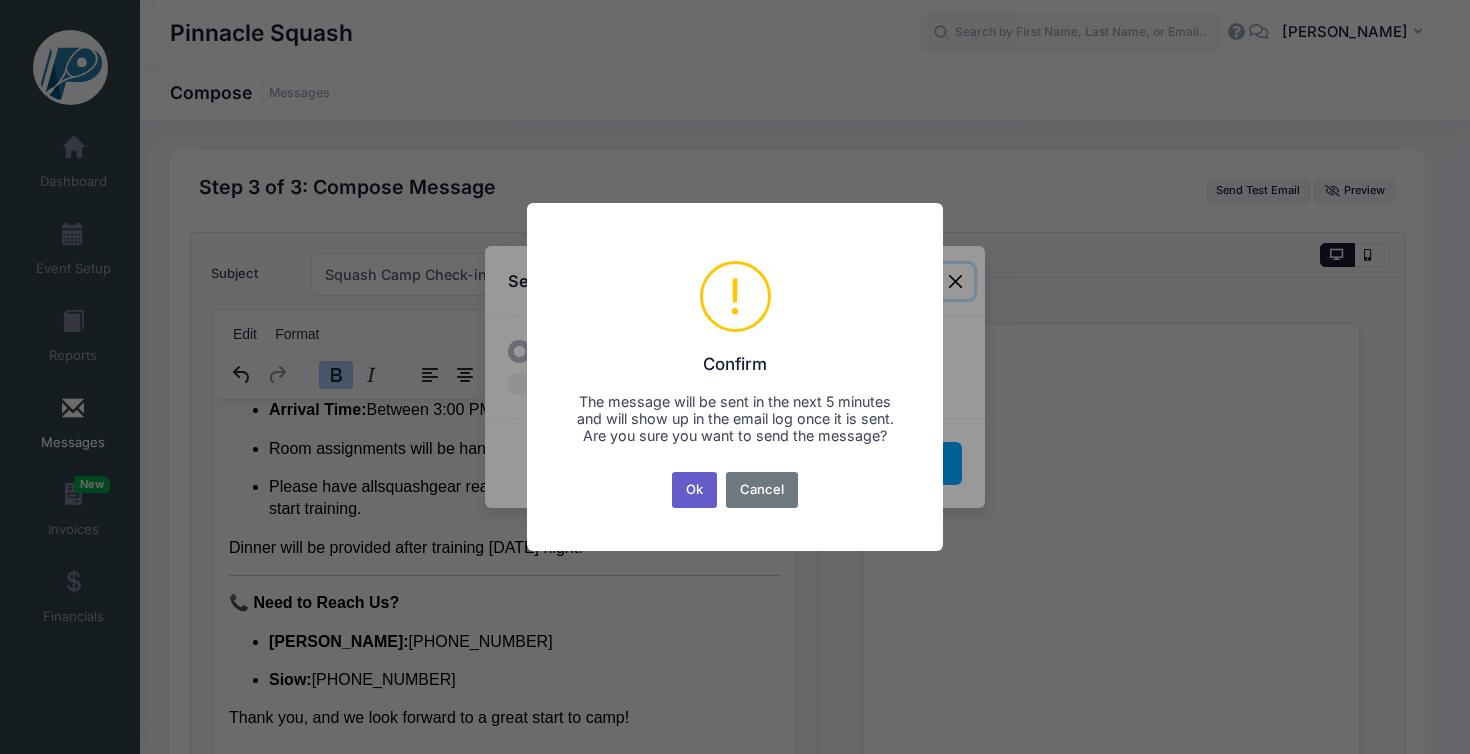 click on "Ok" at bounding box center [695, 490] 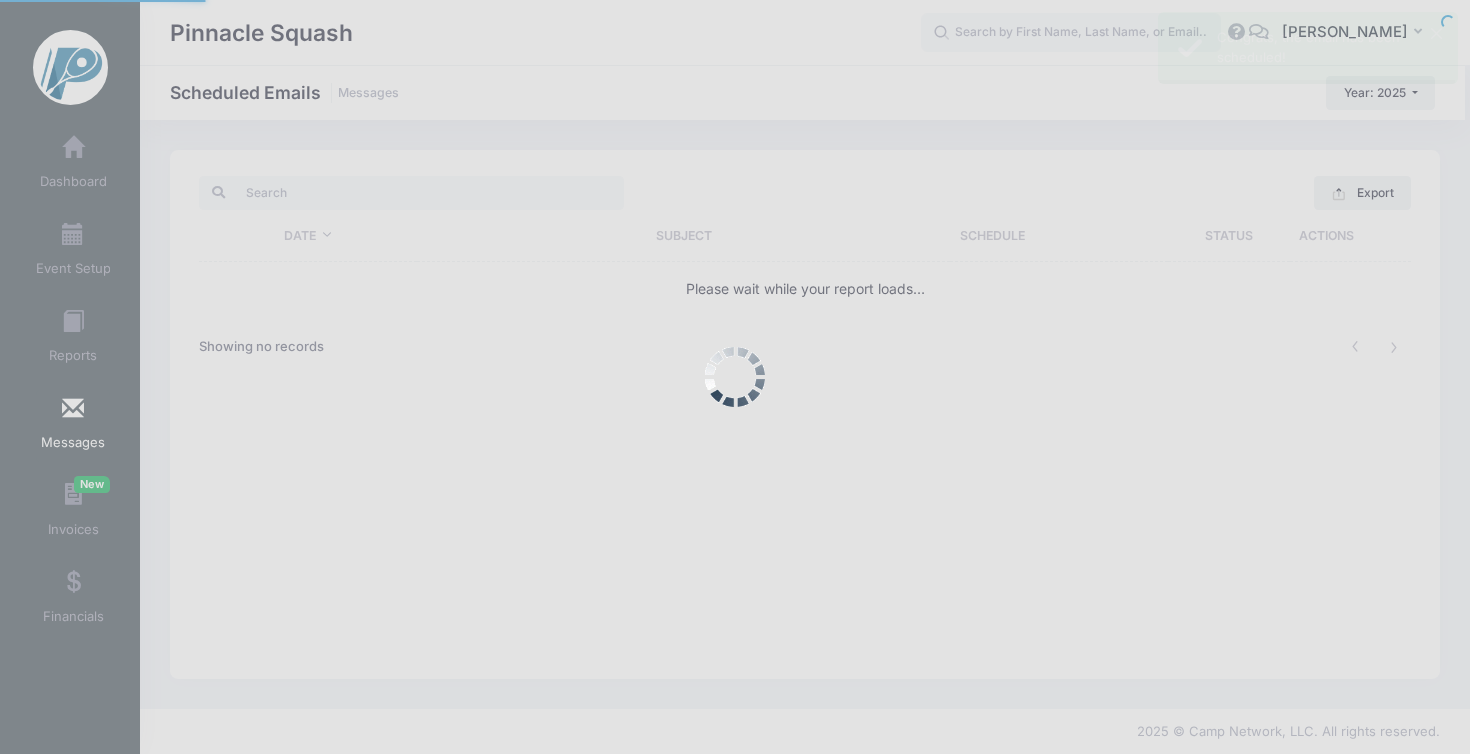 scroll, scrollTop: 0, scrollLeft: 0, axis: both 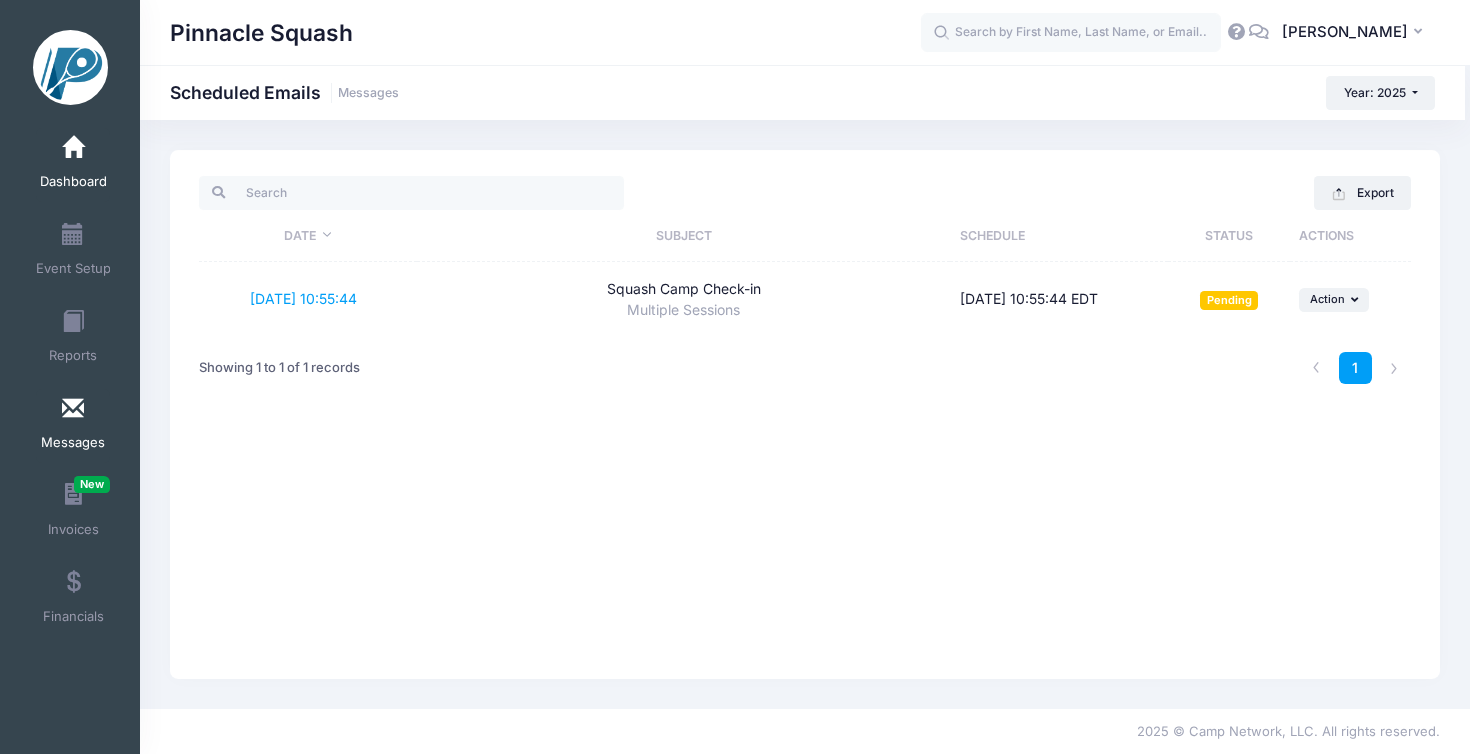 click at bounding box center [73, 148] 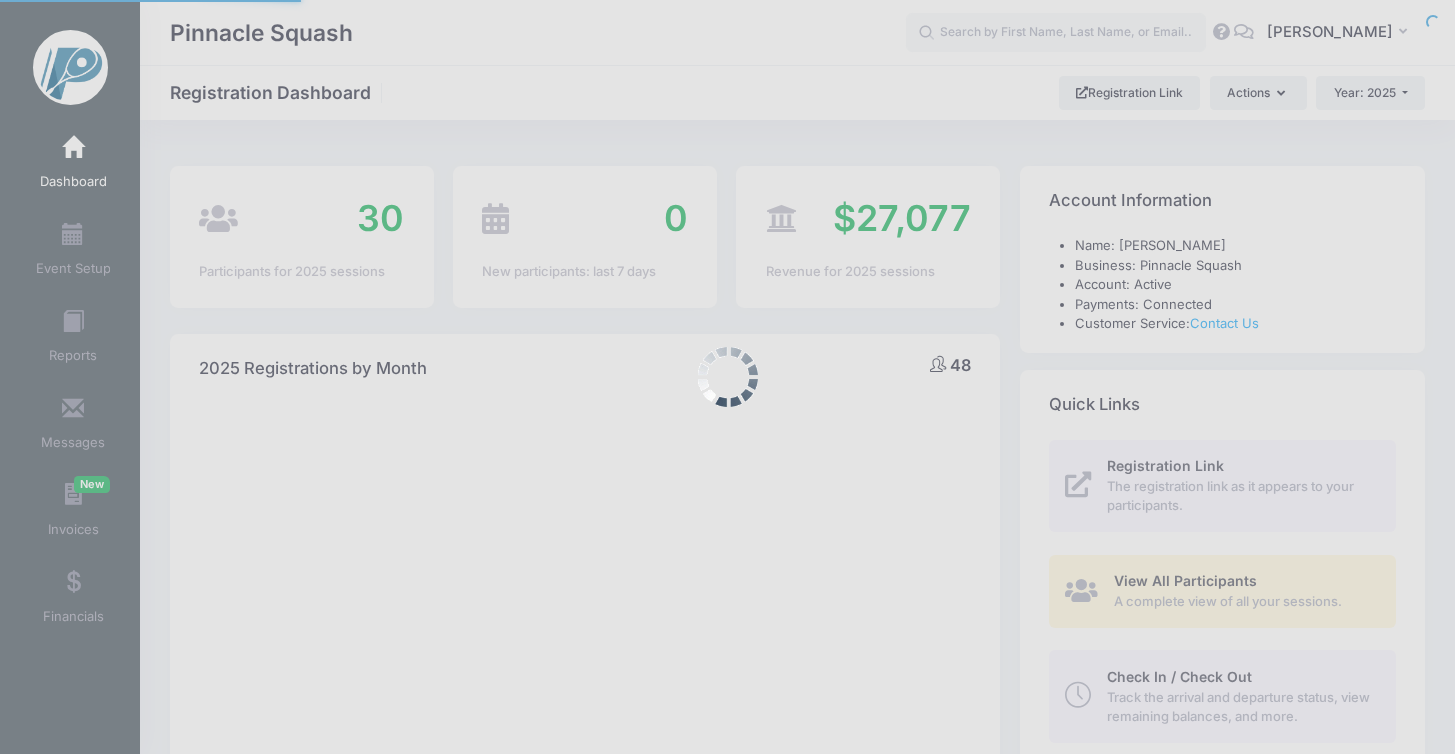 select 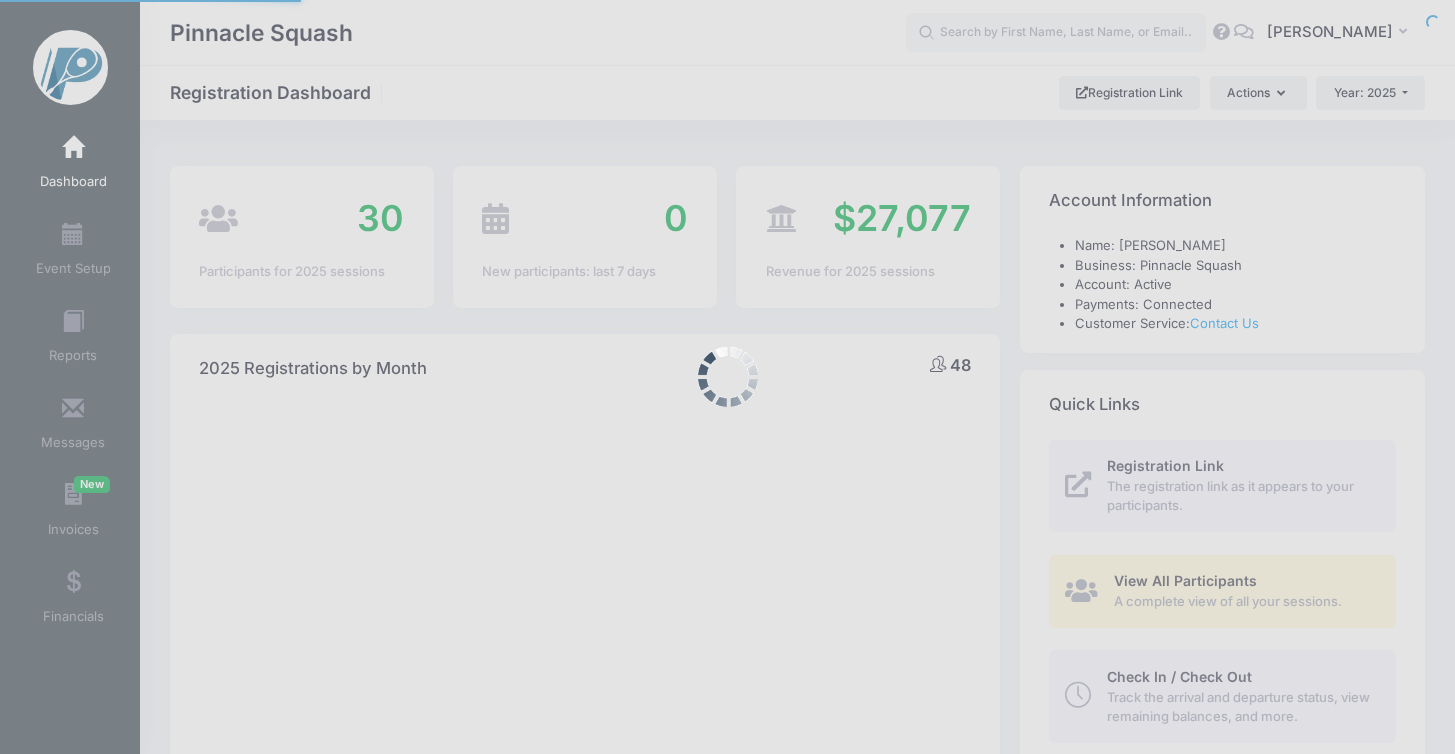scroll, scrollTop: 0, scrollLeft: 0, axis: both 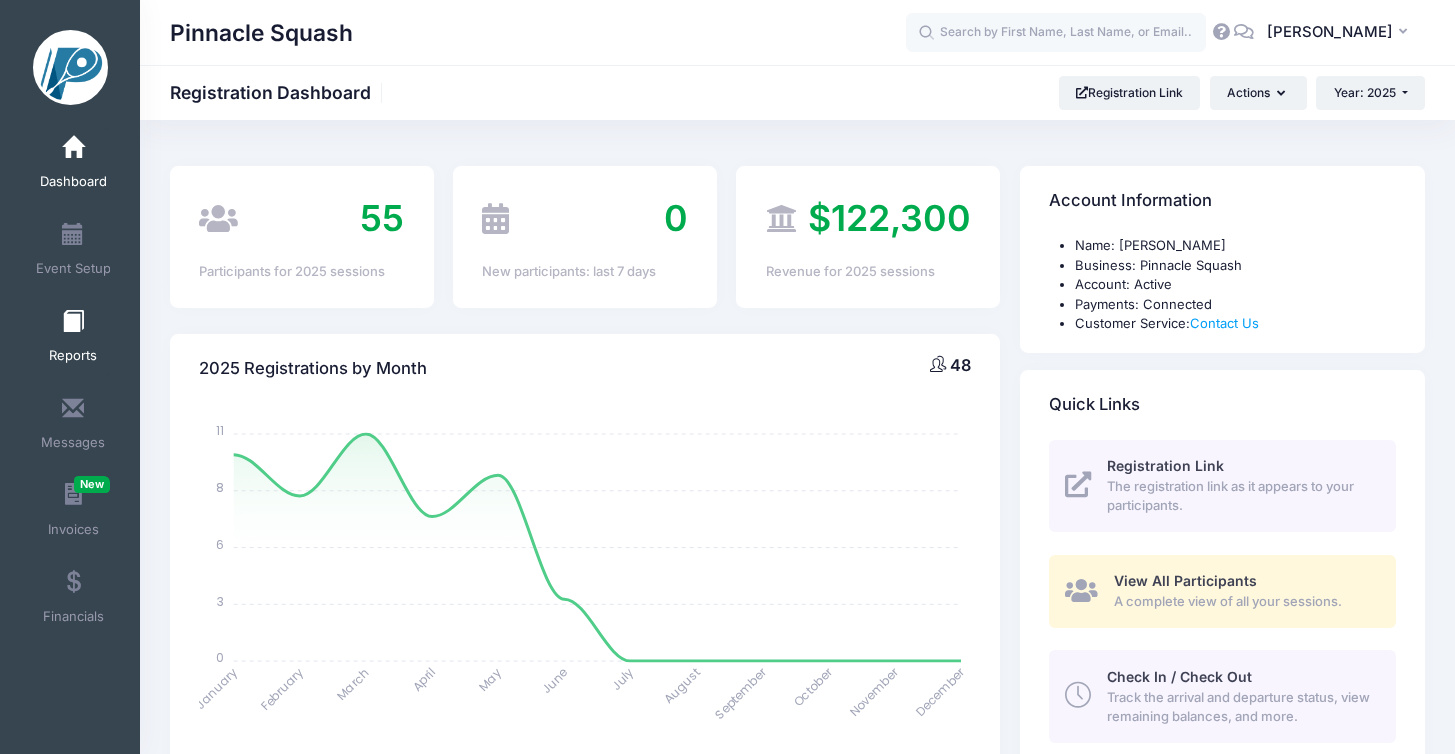 click at bounding box center (73, 322) 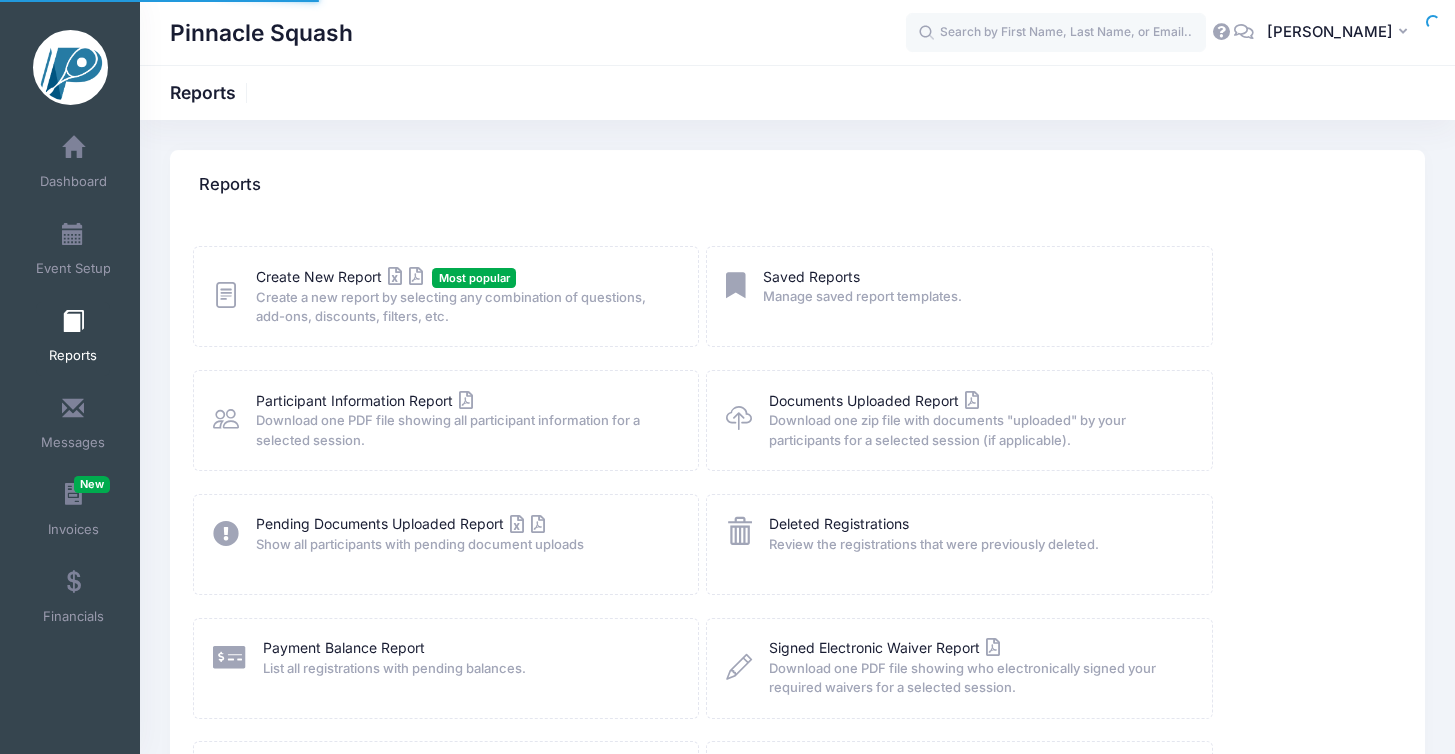 scroll, scrollTop: 0, scrollLeft: 0, axis: both 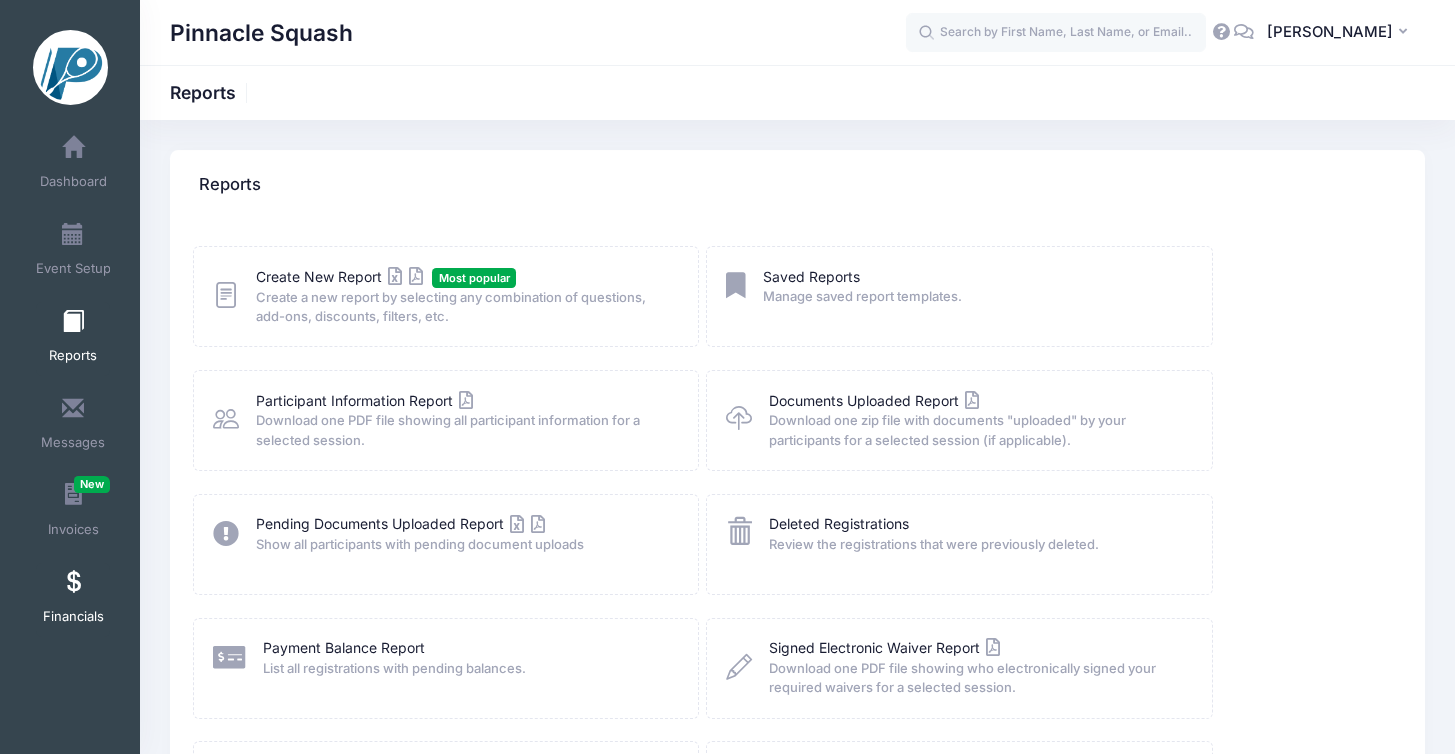 click on "Financials" at bounding box center [73, 600] 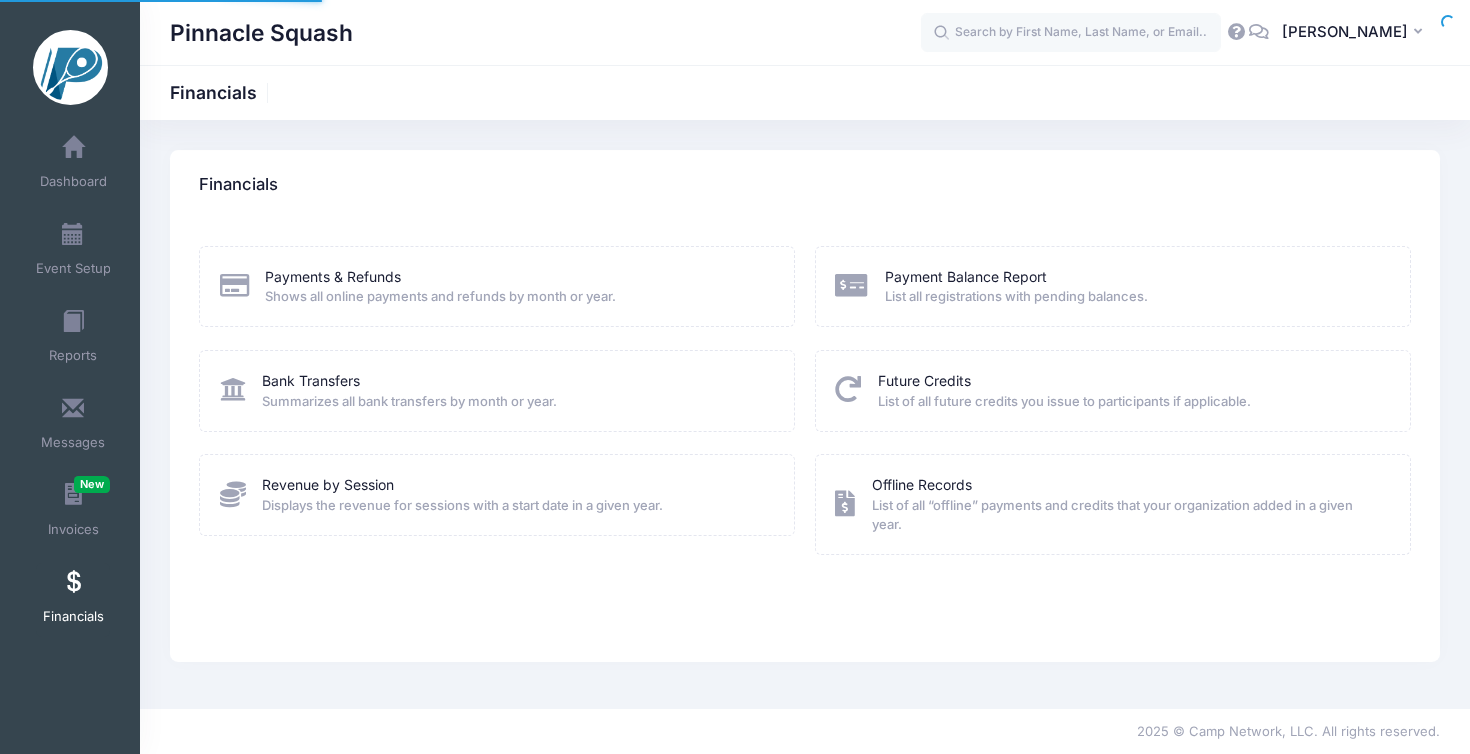scroll, scrollTop: 0, scrollLeft: 0, axis: both 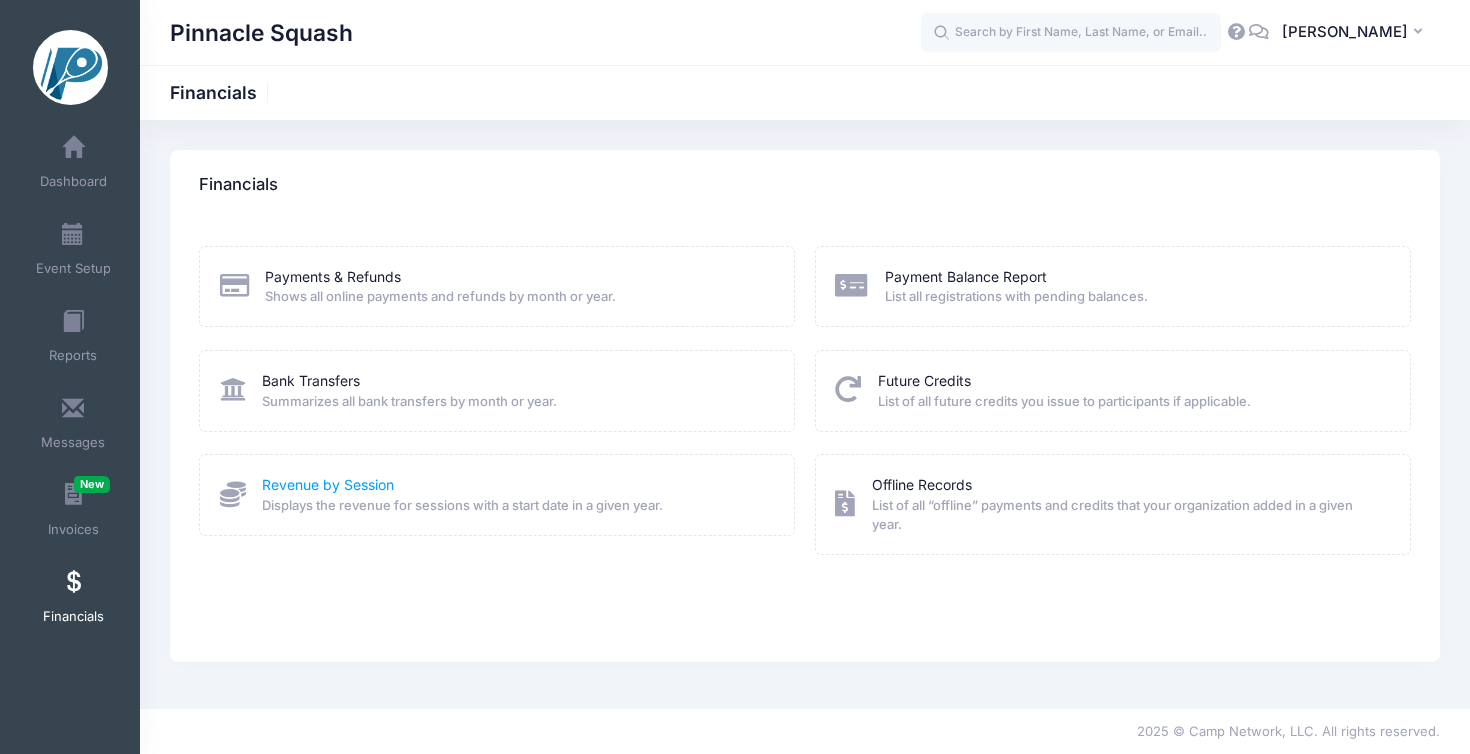 click on "Revenue by Session" at bounding box center (328, 484) 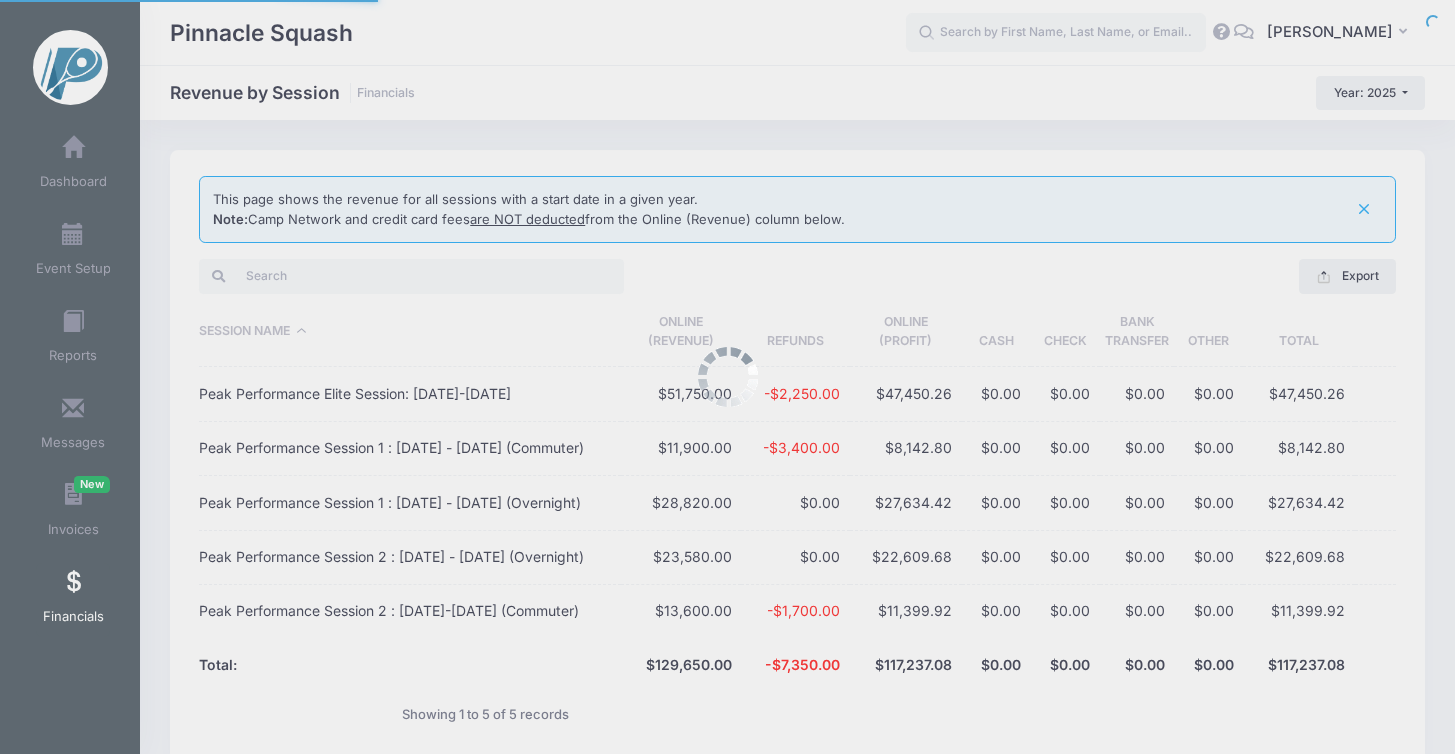 scroll, scrollTop: 0, scrollLeft: 0, axis: both 